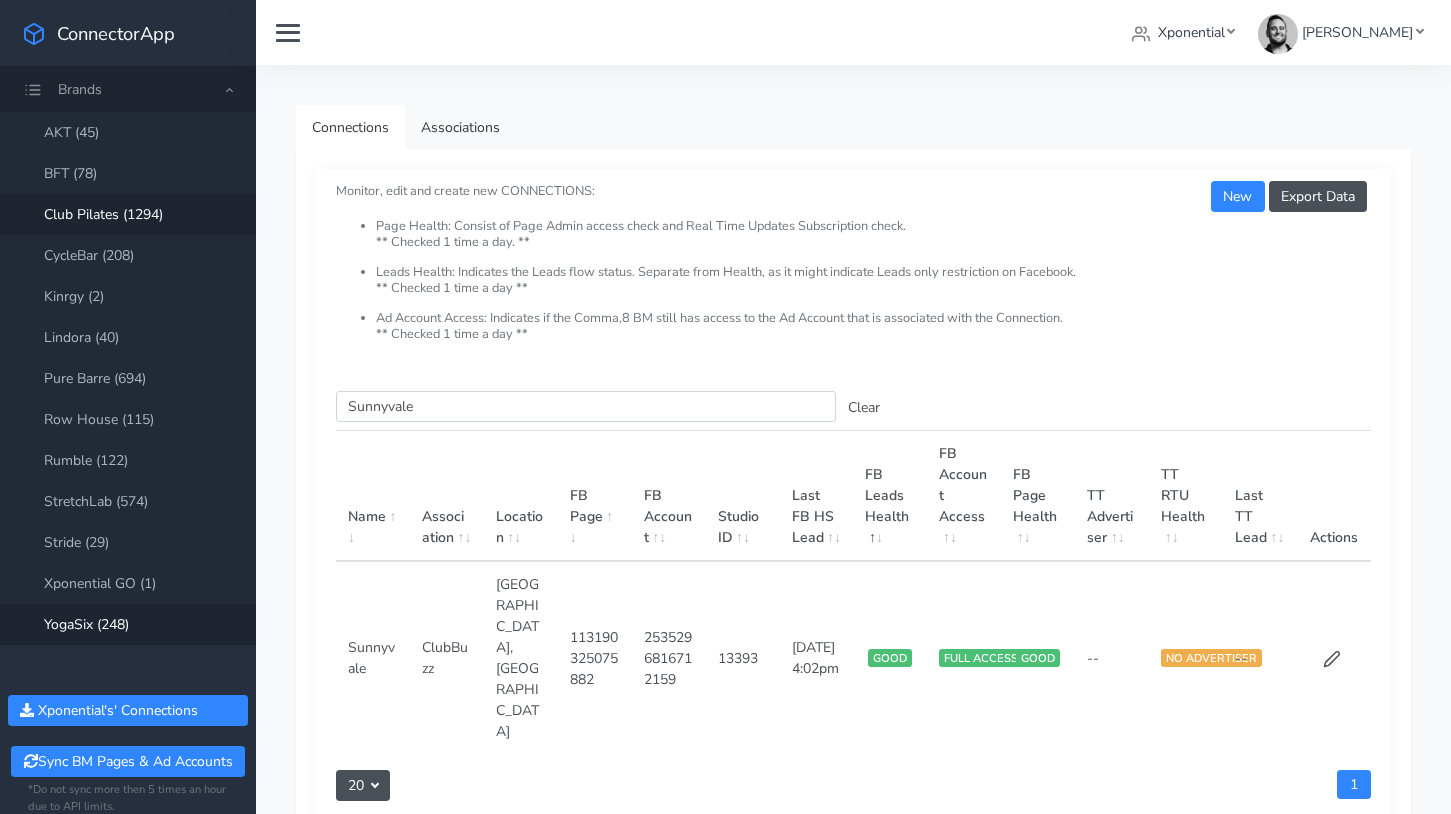 scroll, scrollTop: 0, scrollLeft: 0, axis: both 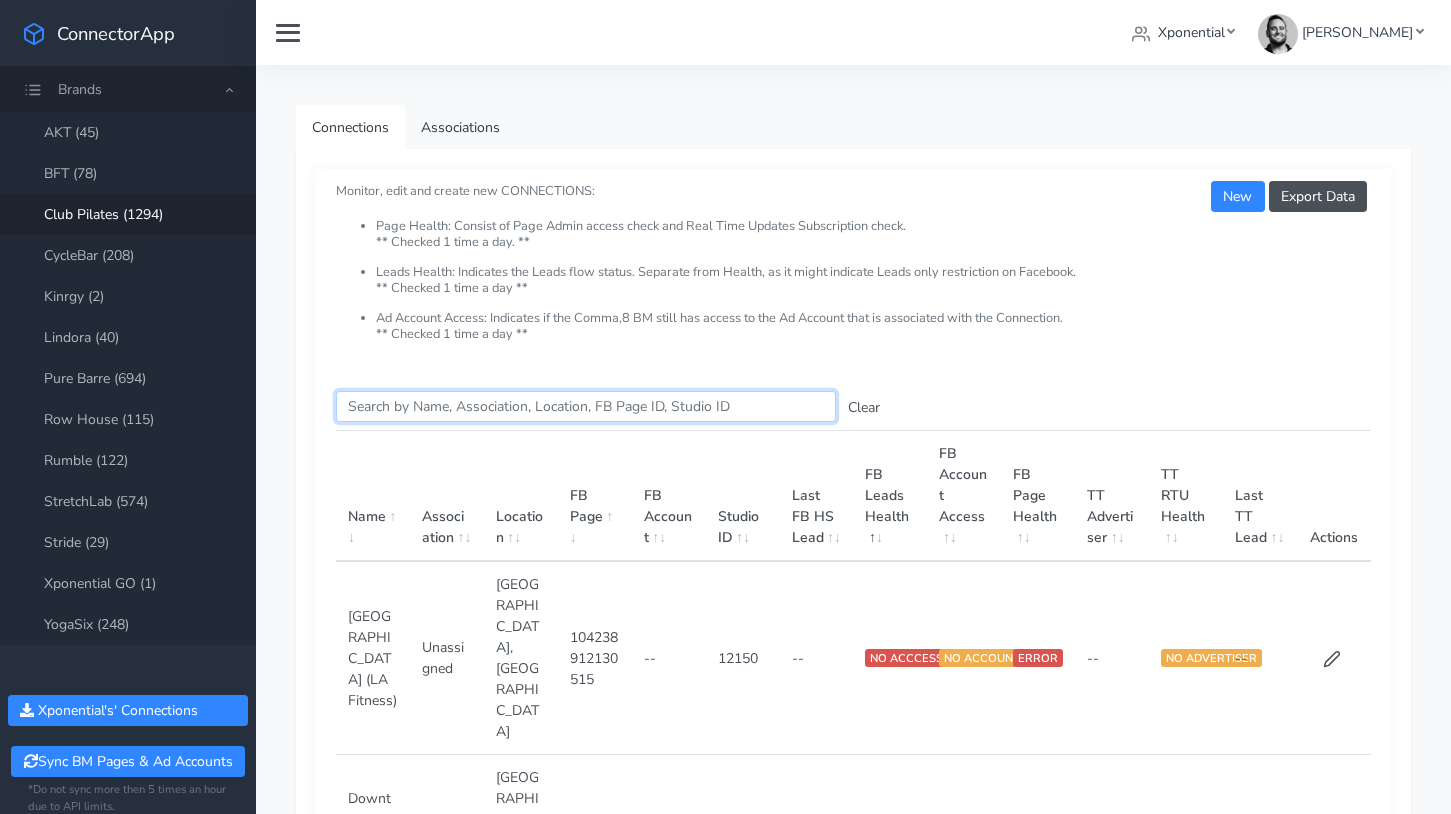 click on "Search this table" at bounding box center (586, 406) 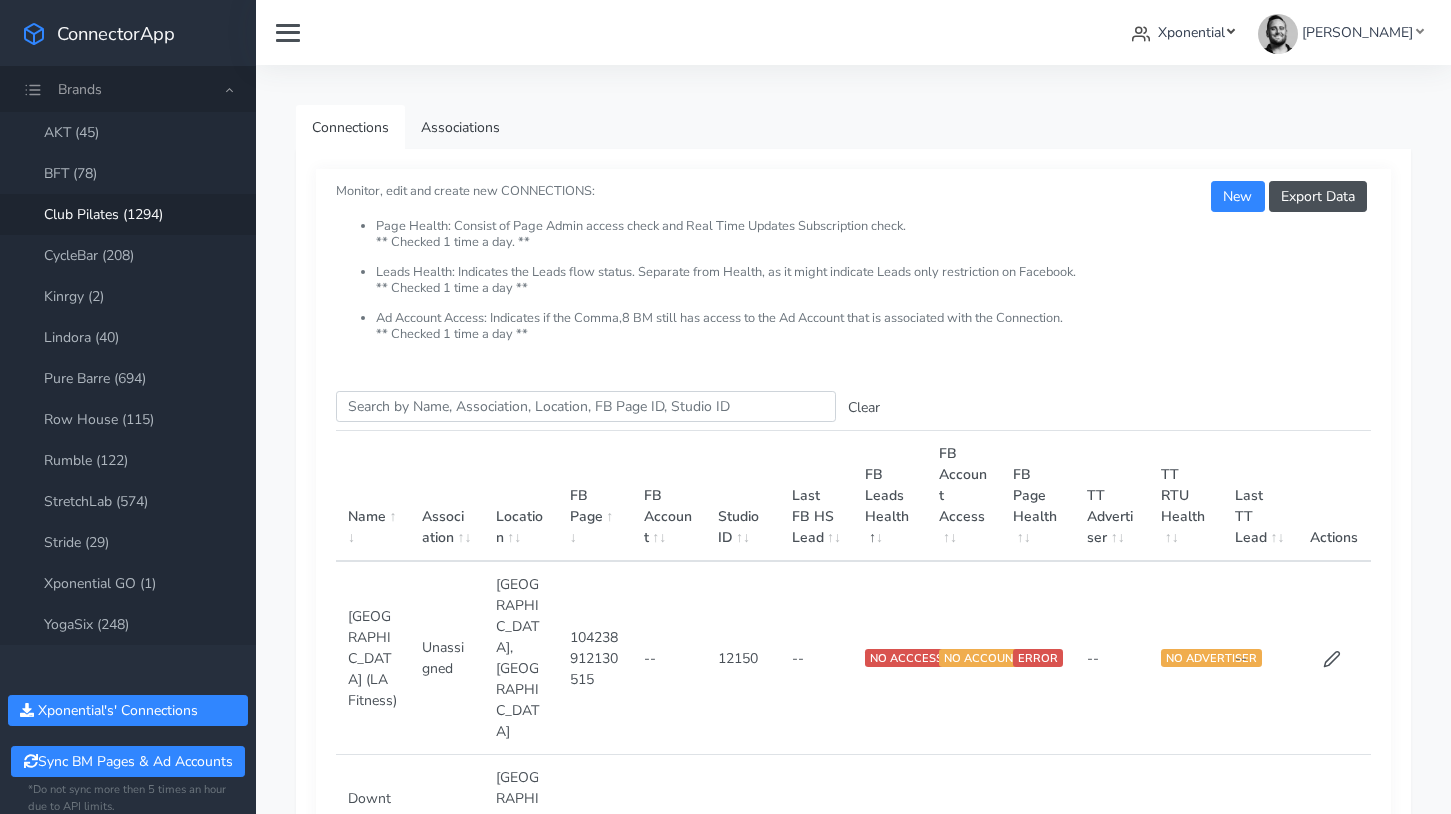 click on "Xponential" at bounding box center (1191, 32) 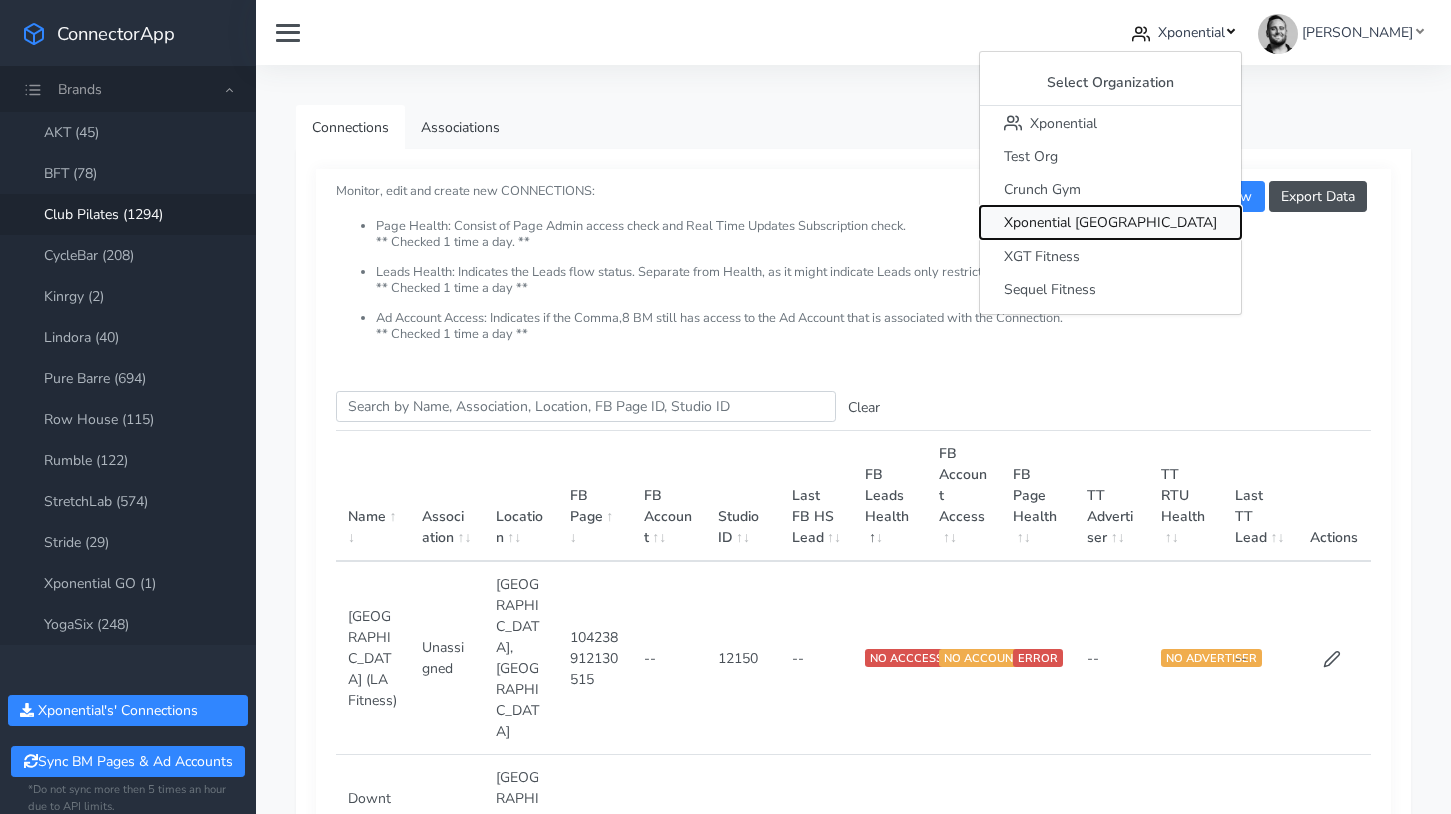 click on "Xponential [GEOGRAPHIC_DATA]" at bounding box center (1110, 223) 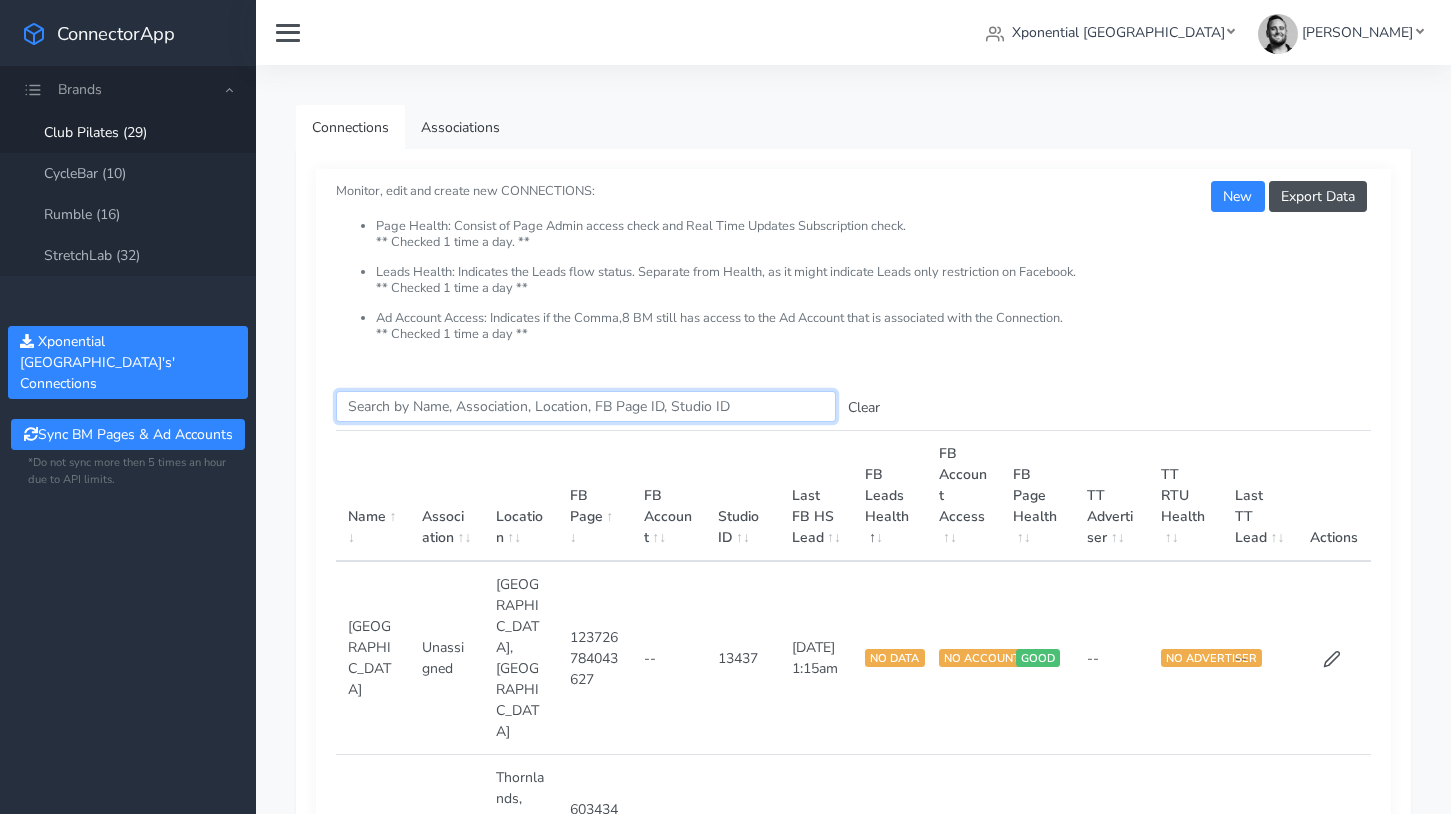 click on "Search this table" at bounding box center [586, 406] 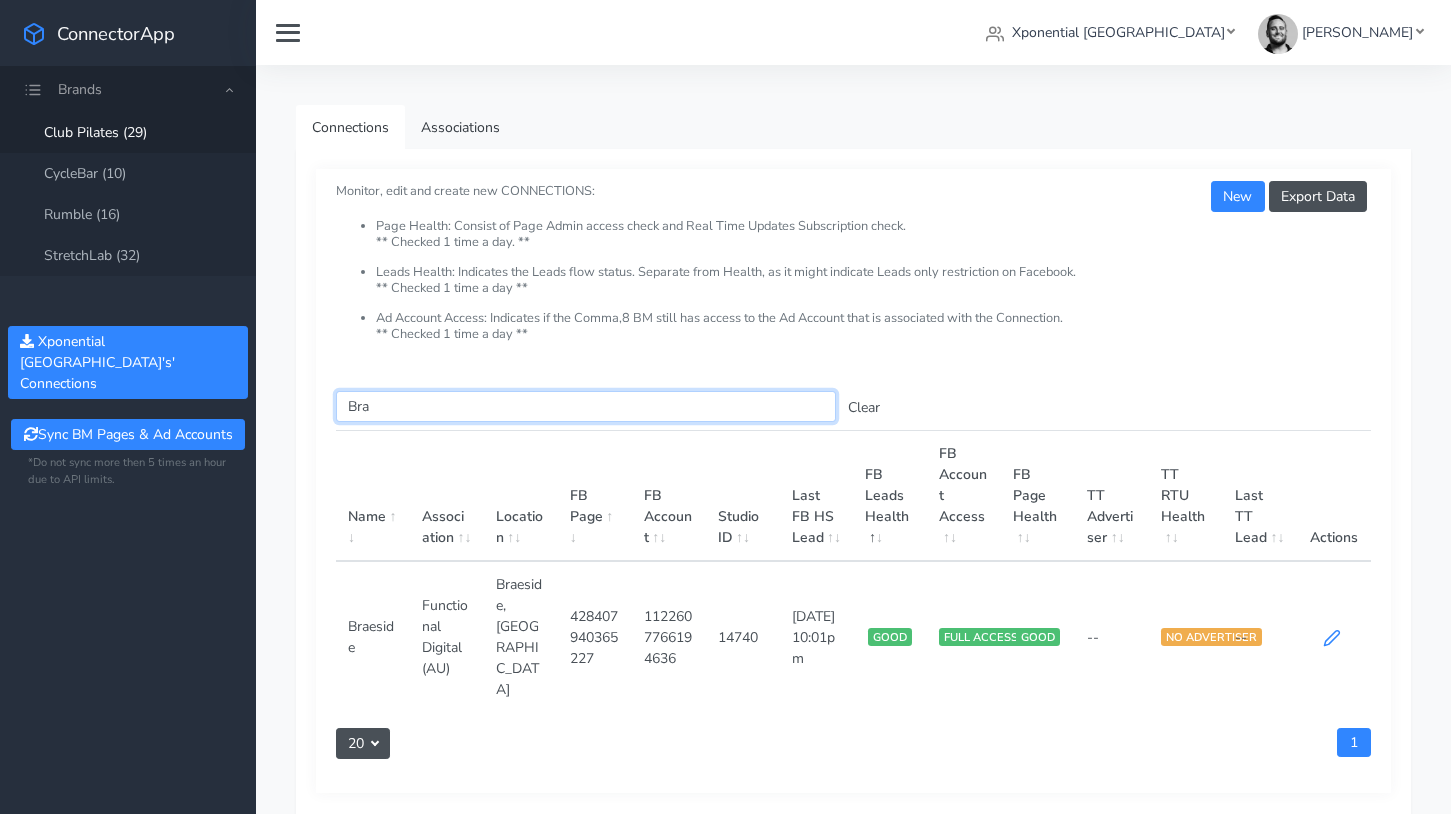 type on "Bra" 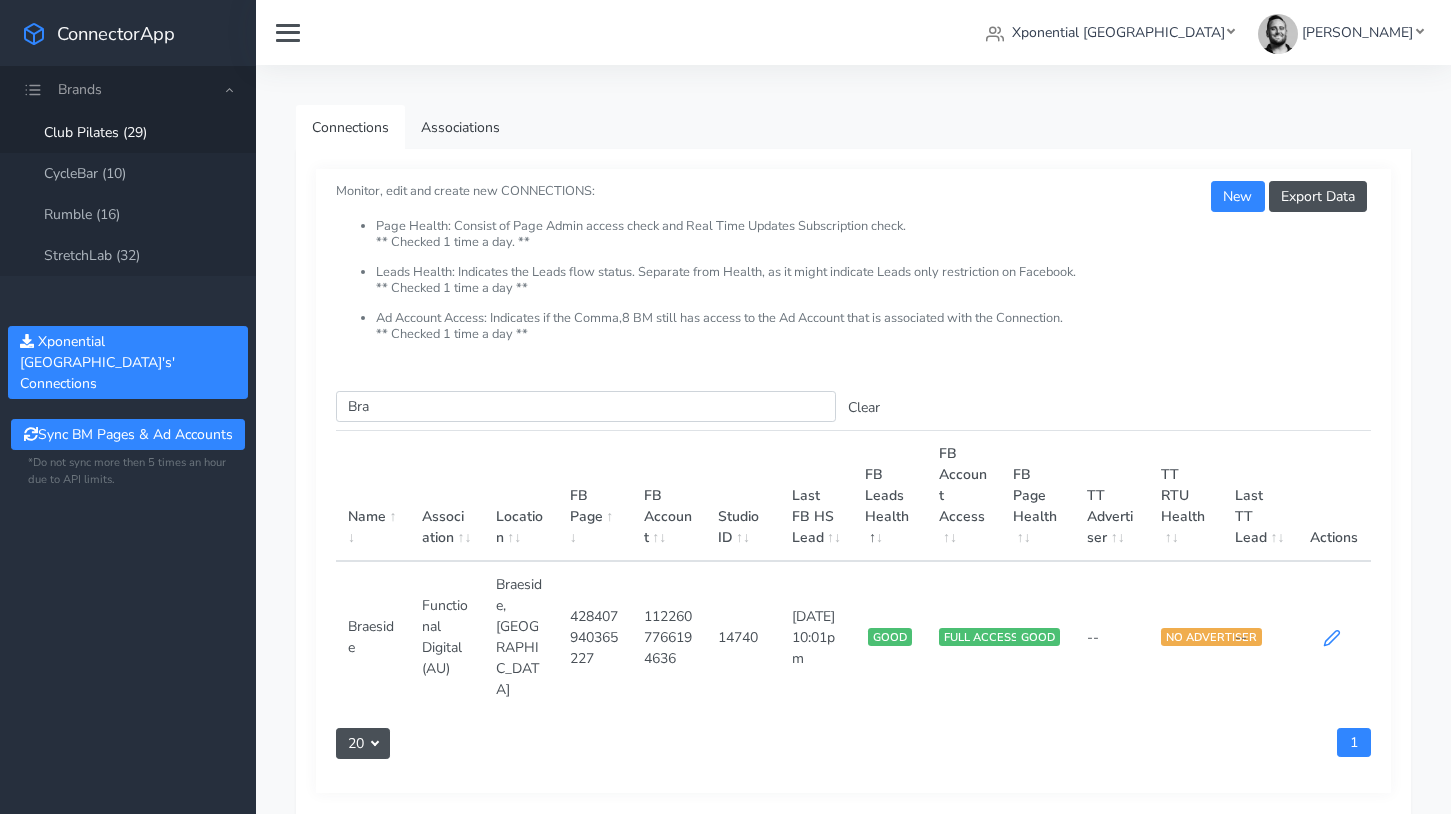 click 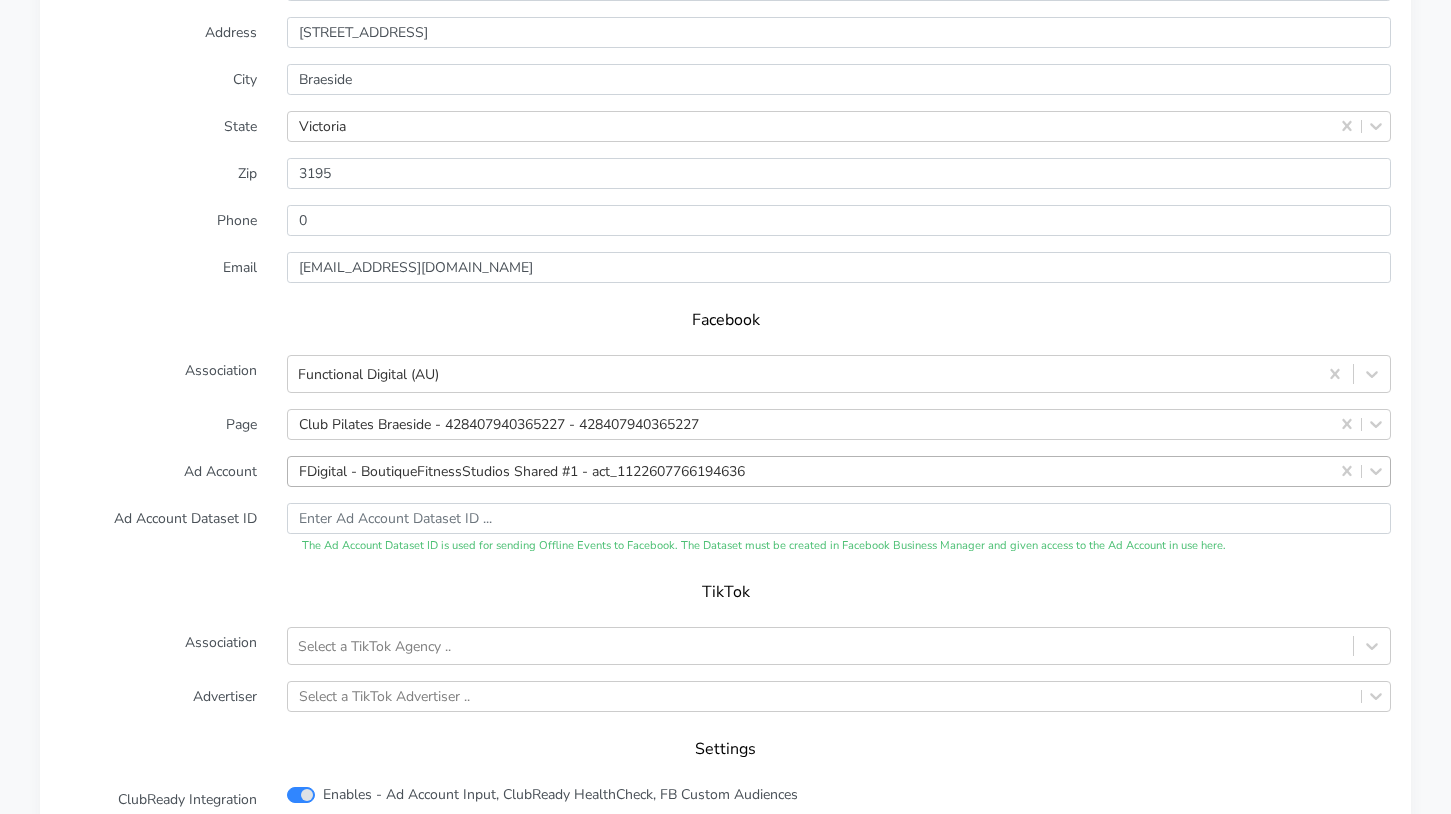 scroll, scrollTop: 1770, scrollLeft: 0, axis: vertical 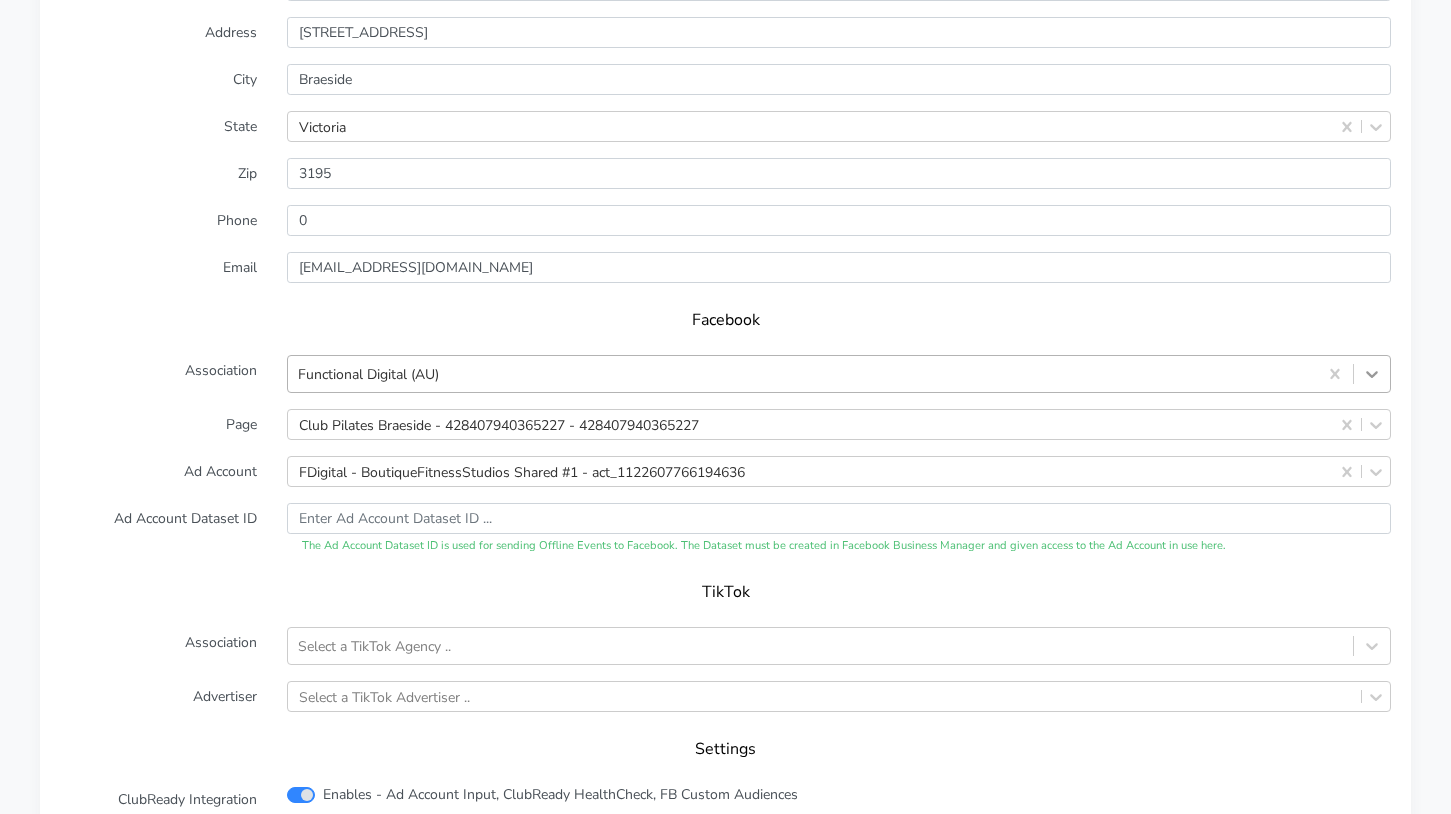 click 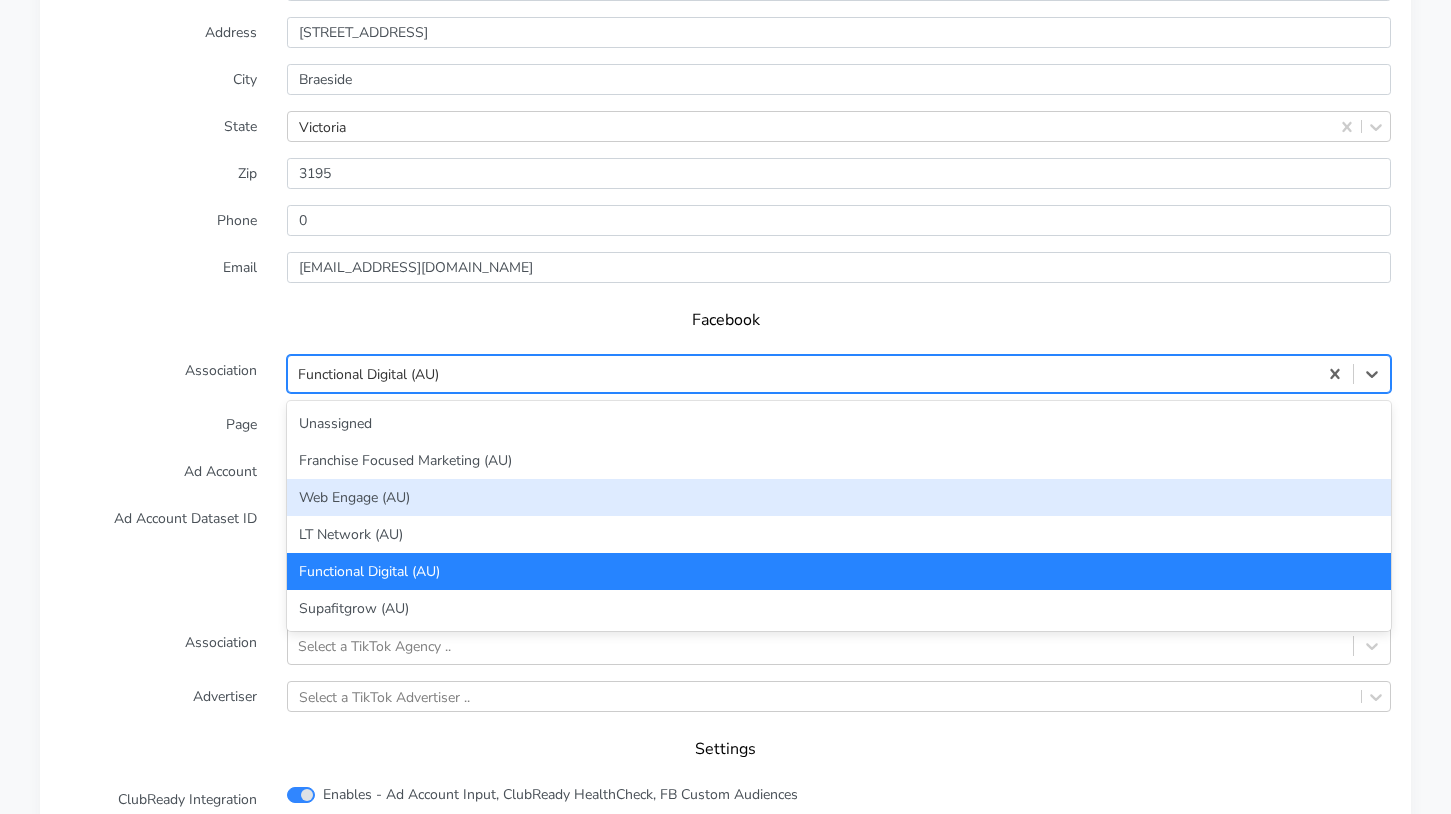 click on "Web Engage (AU)" at bounding box center [839, 497] 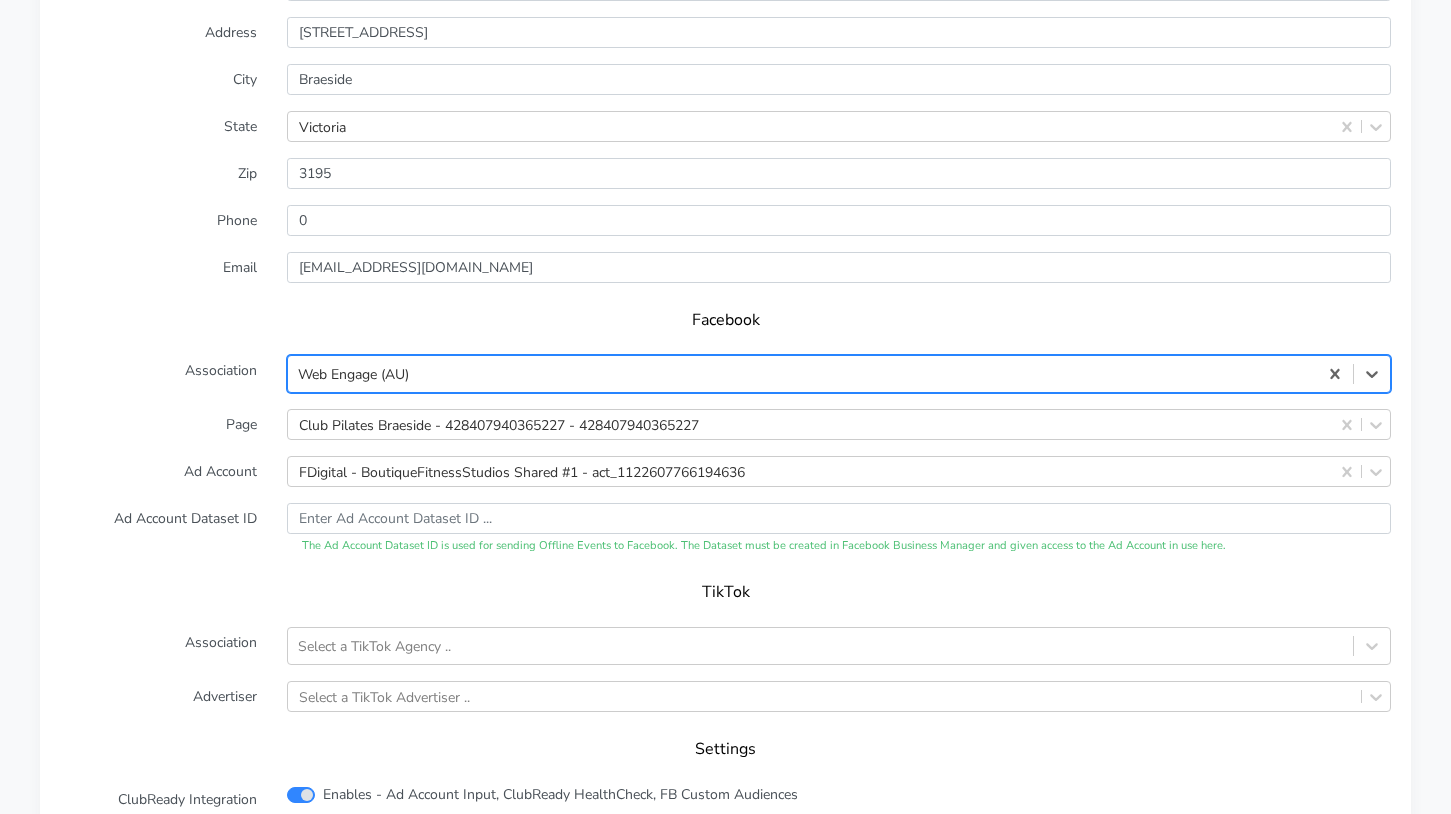 drag, startPoint x: 164, startPoint y: 468, endPoint x: 198, endPoint y: 474, distance: 34.525352 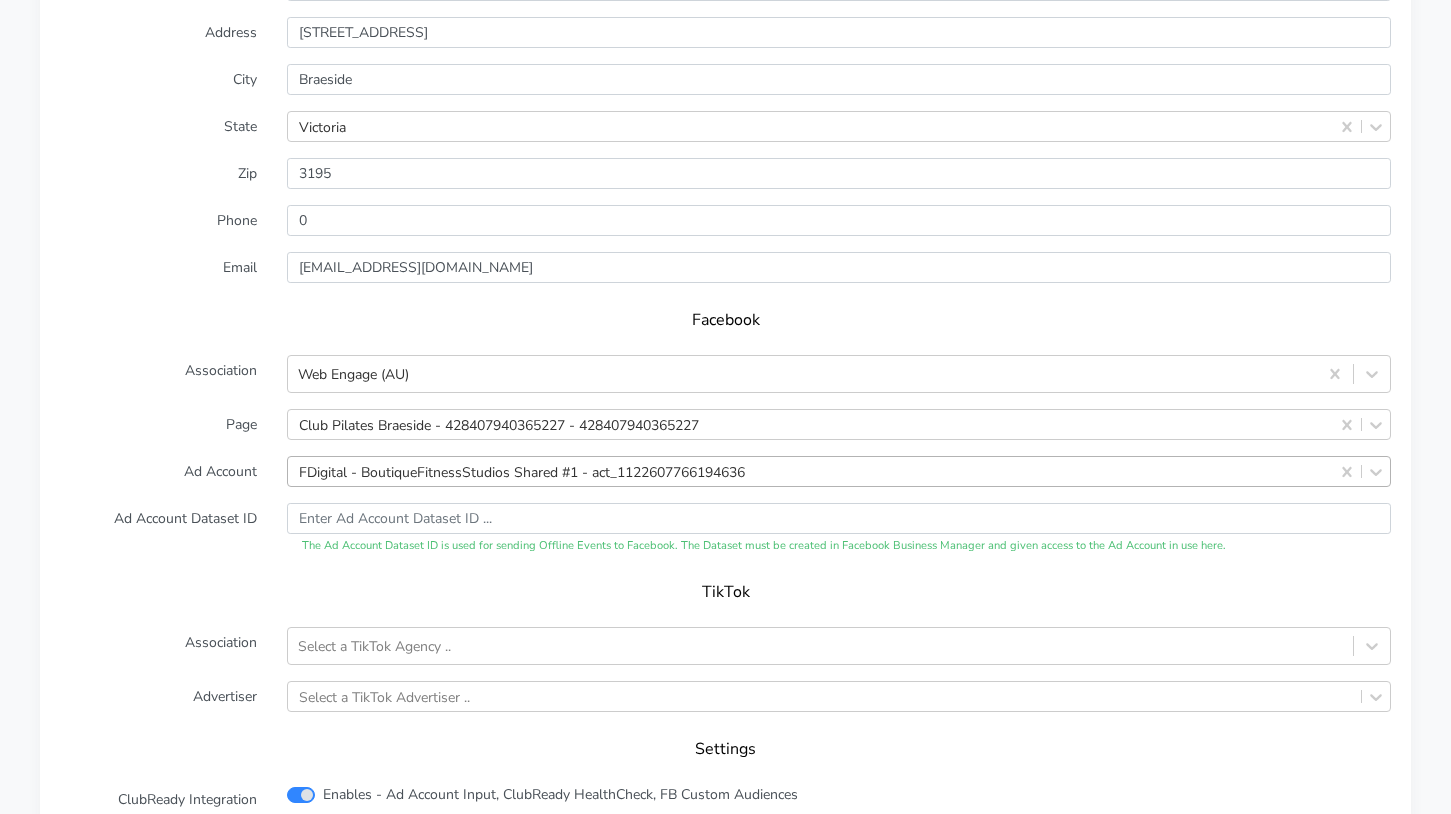 scroll, scrollTop: 1760, scrollLeft: 0, axis: vertical 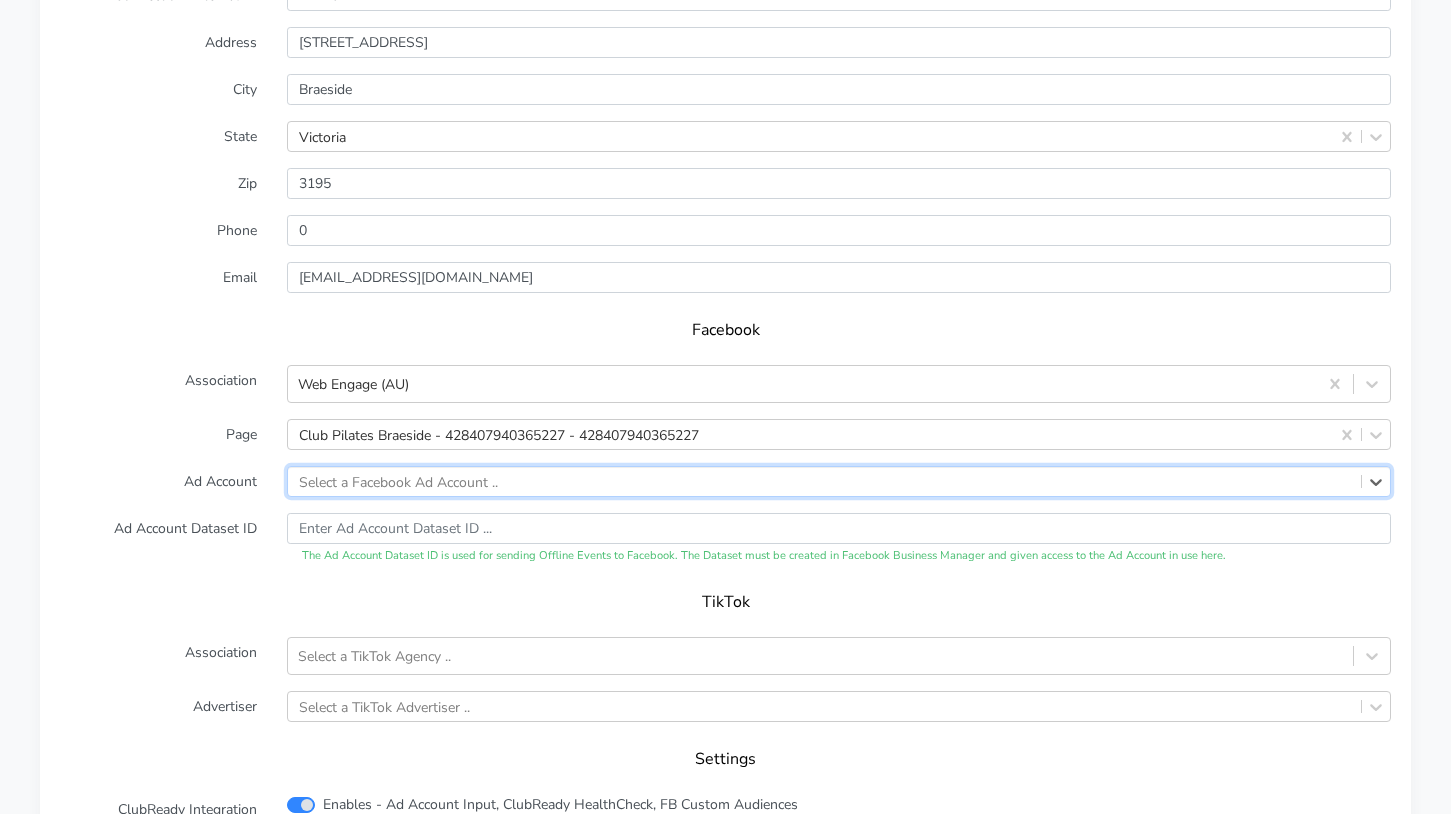 paste on "1401290177633495" 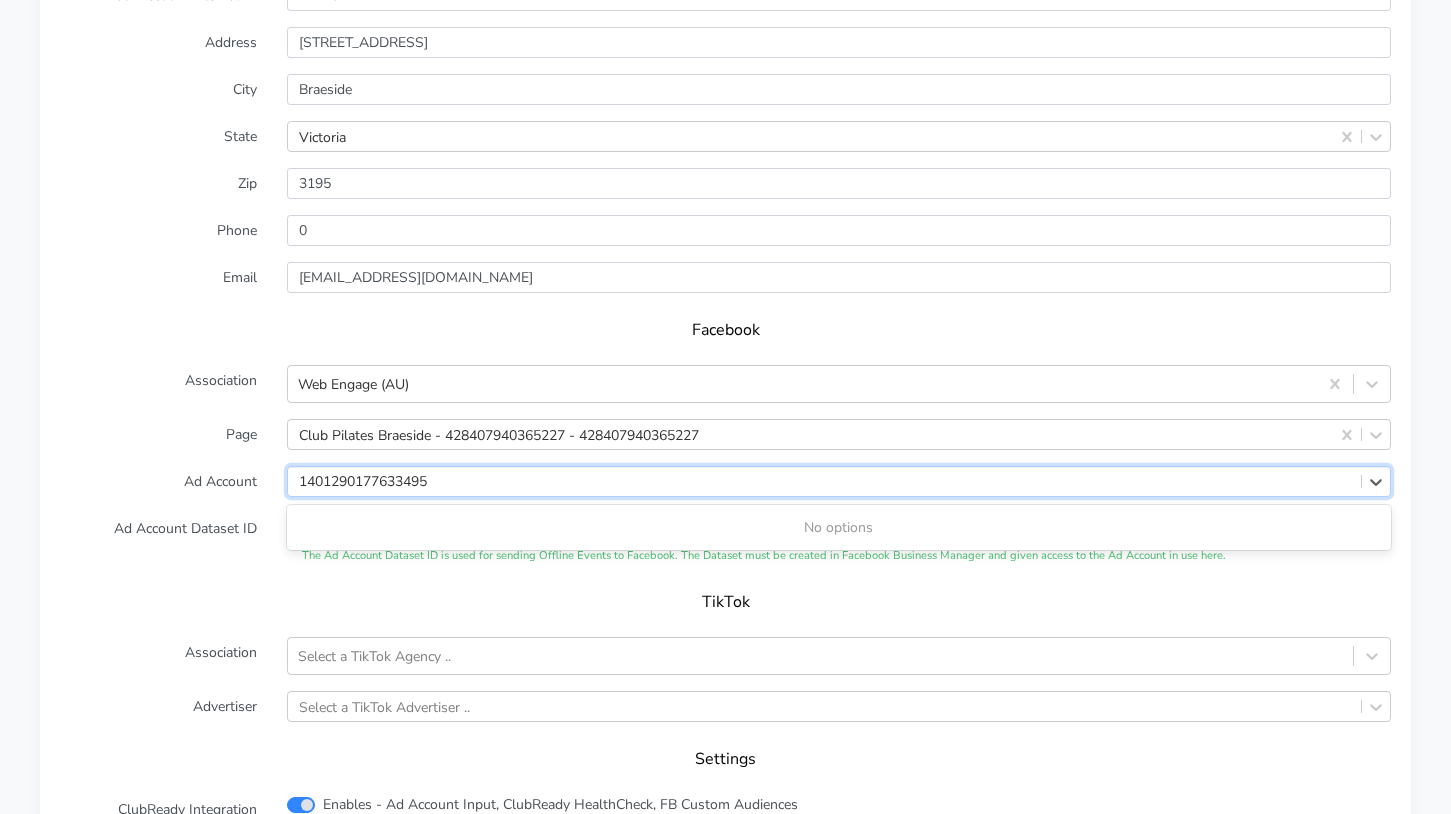 type on "1401290177633495" 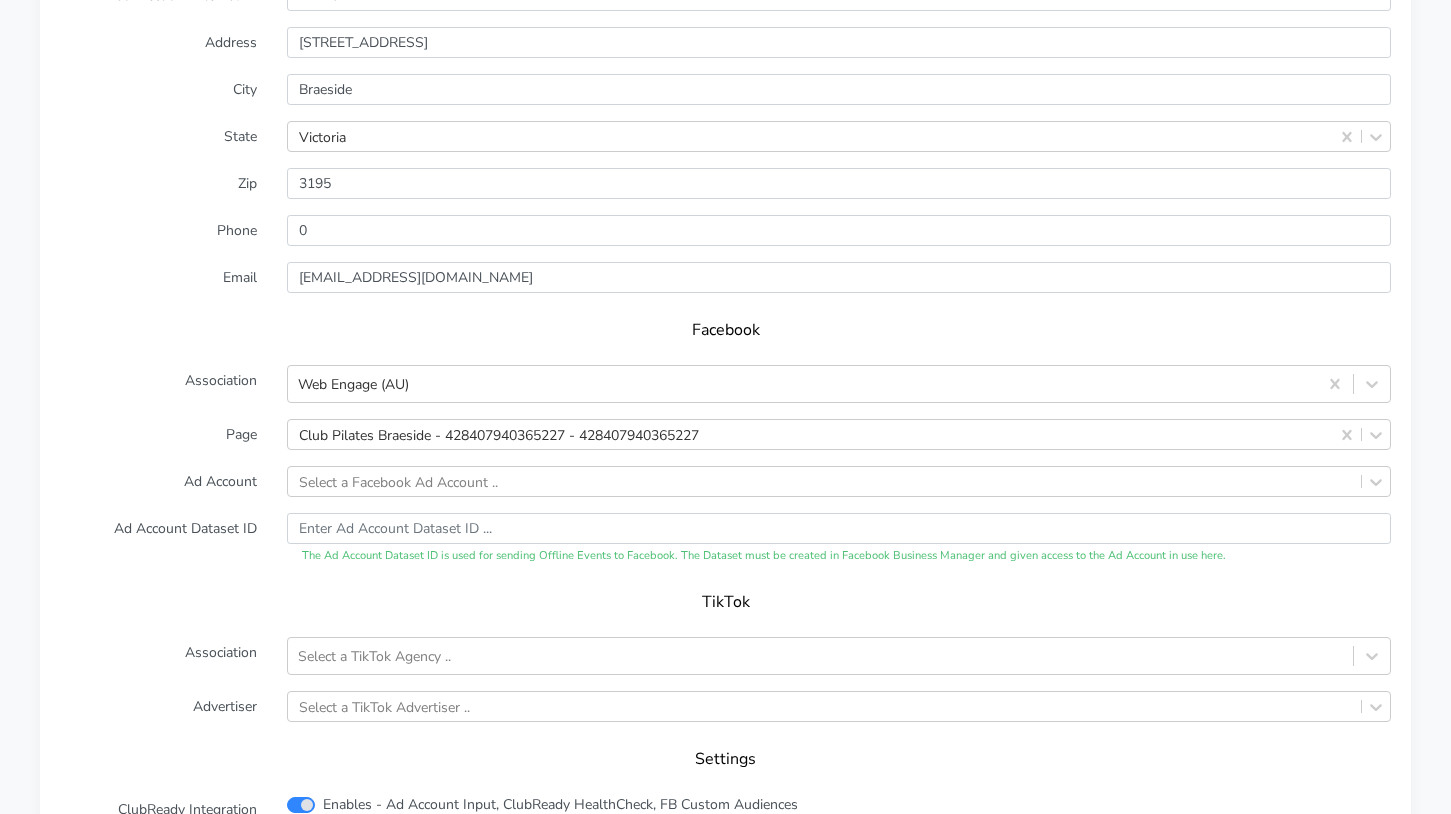click on "Name Braeside Connection External ID 14740 Address [STREET_ADDRESS] Phone Email [EMAIL_ADDRESS][DOMAIN_NAME]  Facebook Association Web Engage (AU) Page Club Pilates Braeside - 428407940365227 - 428407940365227 Ad Account Select a Facebook Ad Account .. Ad Account Dataset ID The Ad Account Dataset ID is used for sending Offline Events to Facebook. The Dataset must be created in Facebook Business Manager and given access to the Ad Account in use here. TikTok Association Select a TikTok Agency .. Advertiser Select a TikTok Advertiser .. Settings ClubReady Integration Enables - Ad Account Input, ClubReady HealthCheck, FB Custom Audiences Cancel Save" at bounding box center (725, 402) 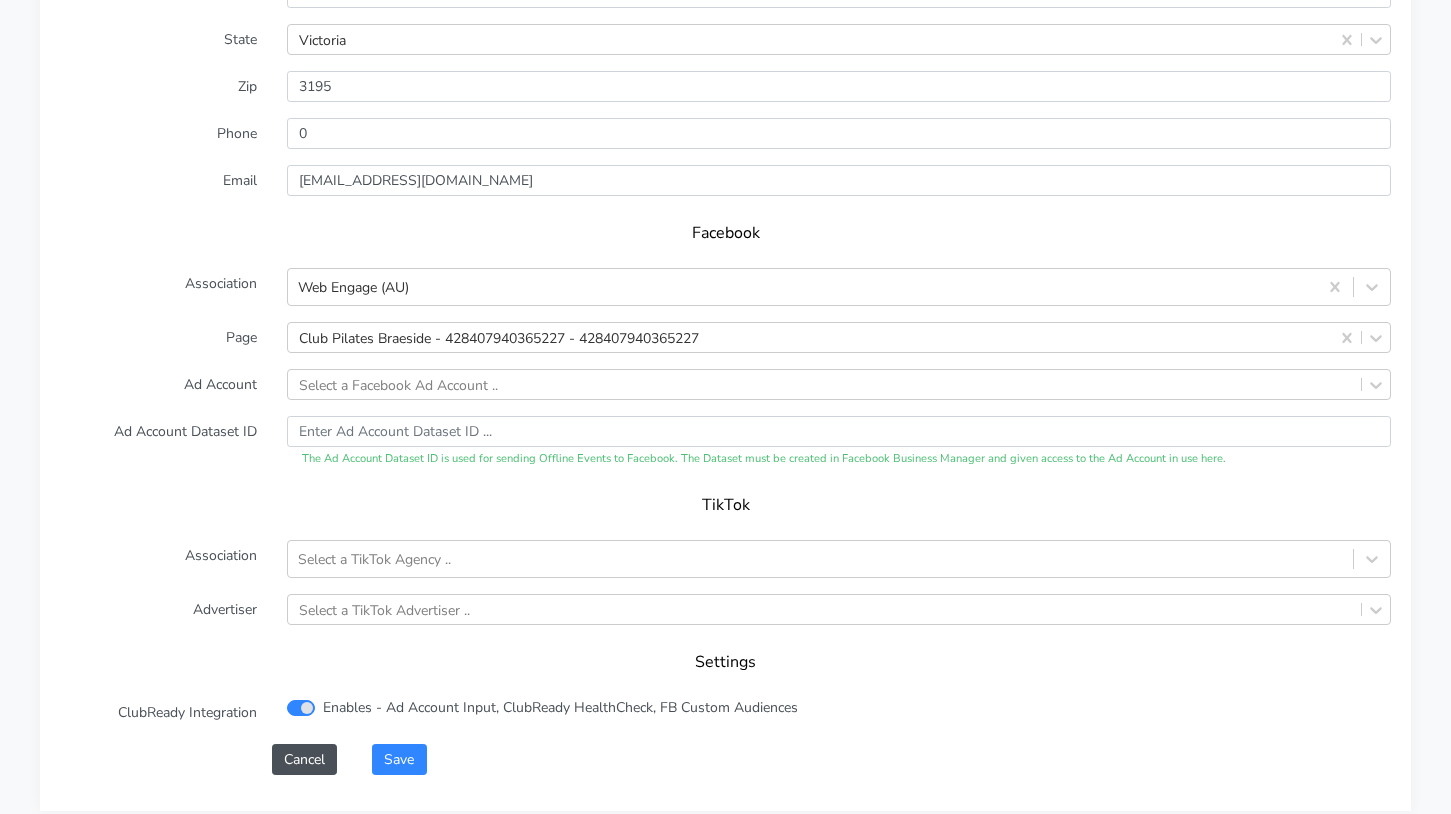 scroll, scrollTop: 1858, scrollLeft: 0, axis: vertical 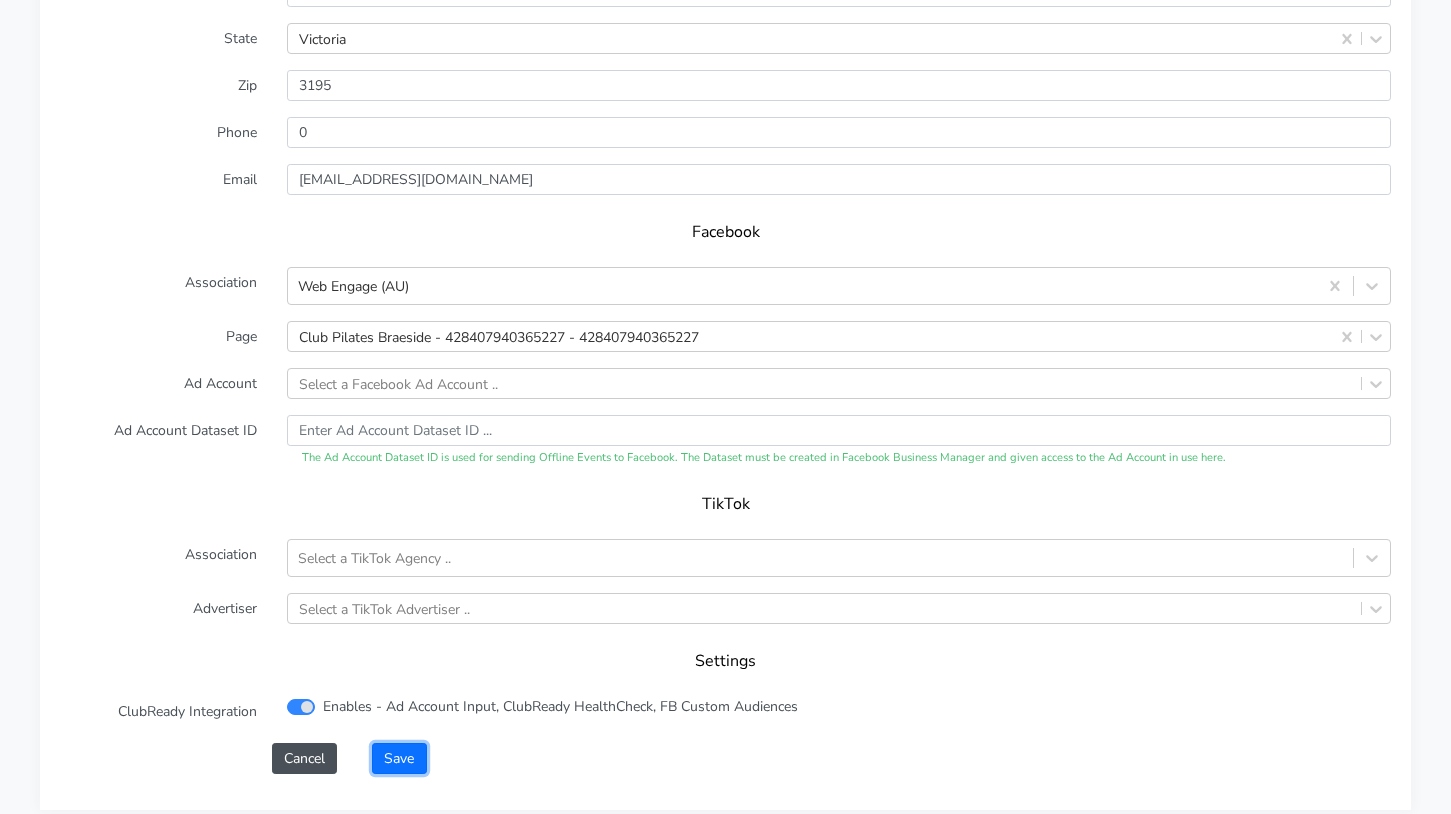 click on "Save" at bounding box center (399, 758) 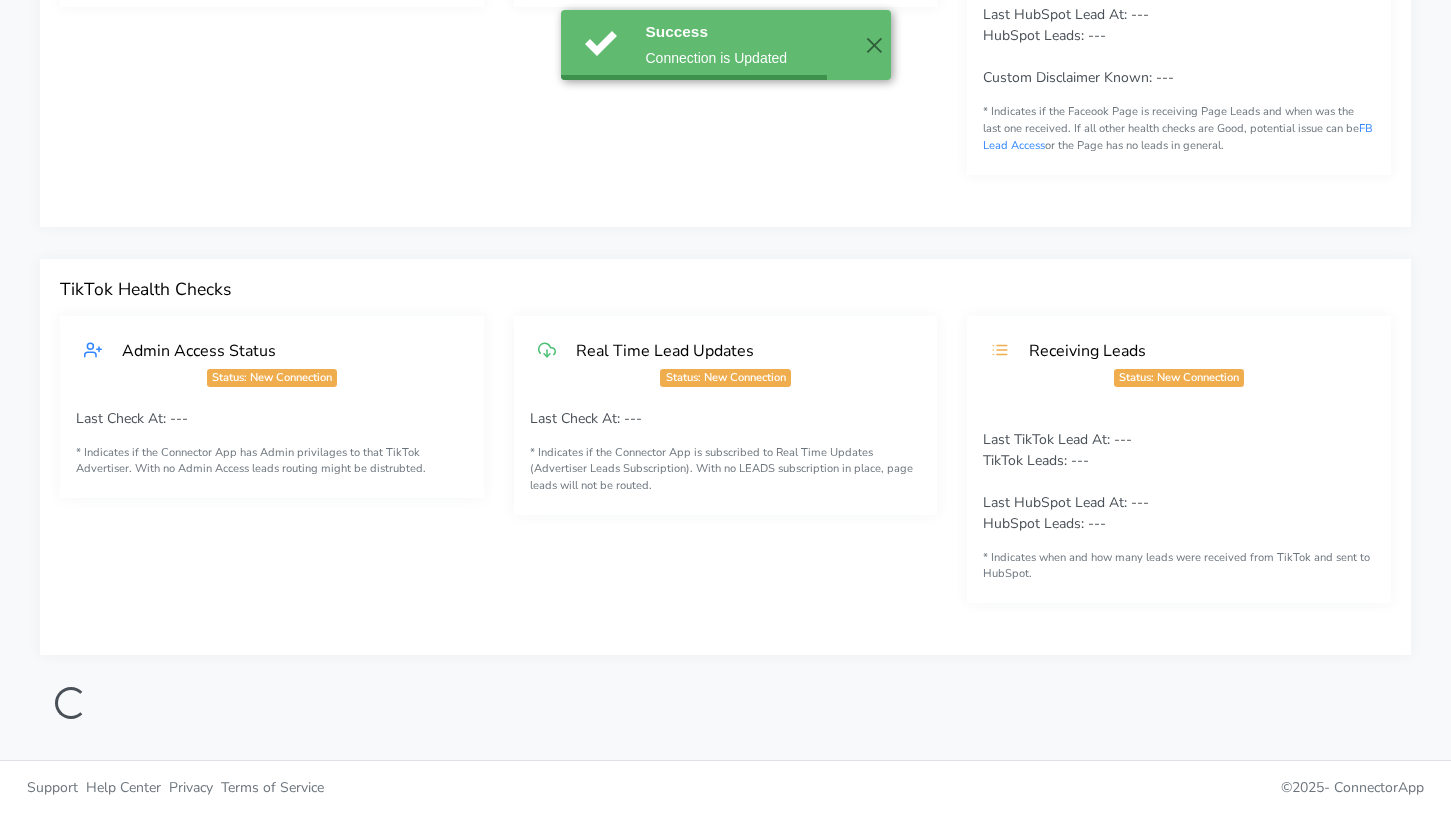 scroll, scrollTop: 423, scrollLeft: 0, axis: vertical 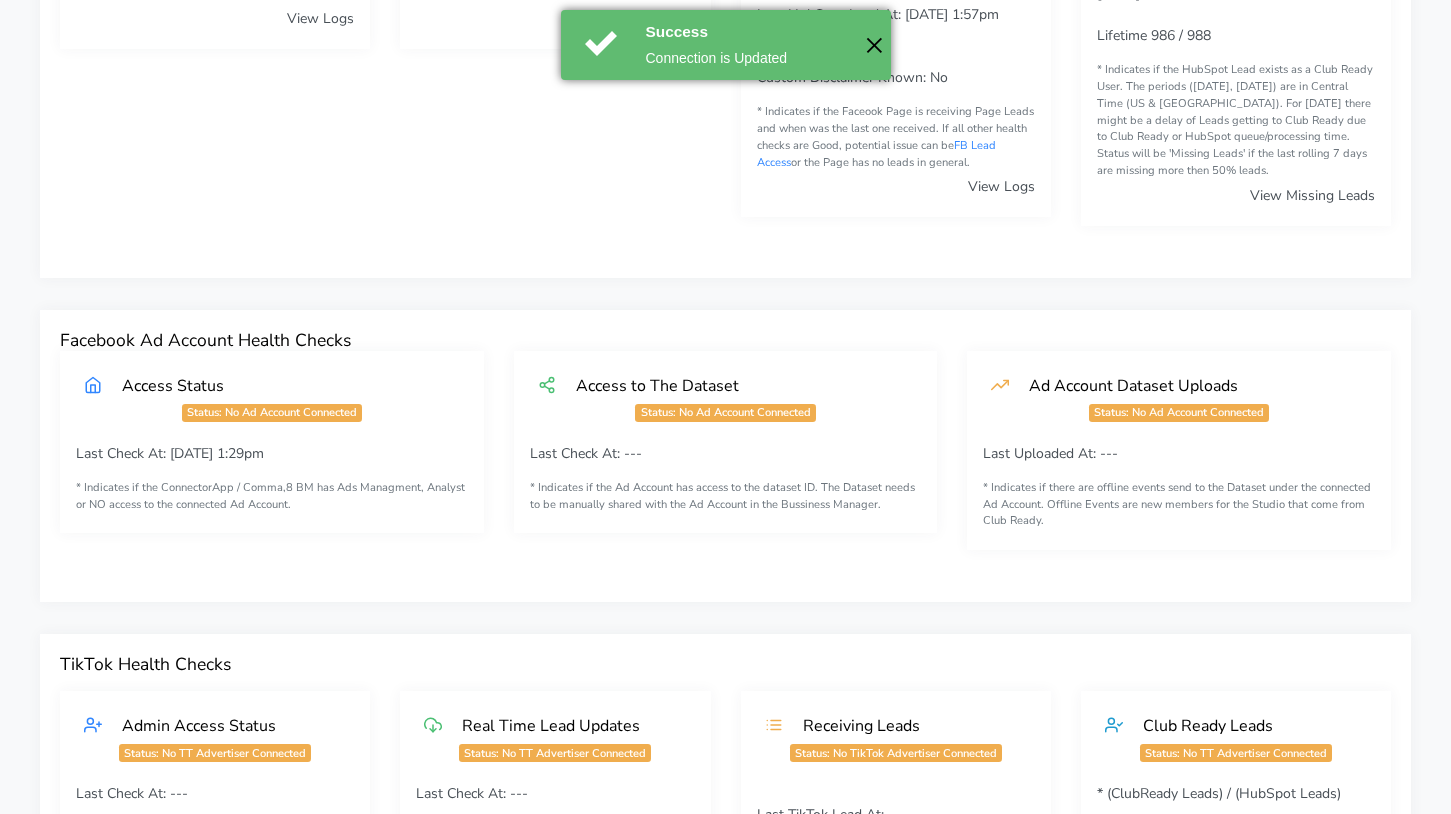 click on "✕" at bounding box center (874, 45) 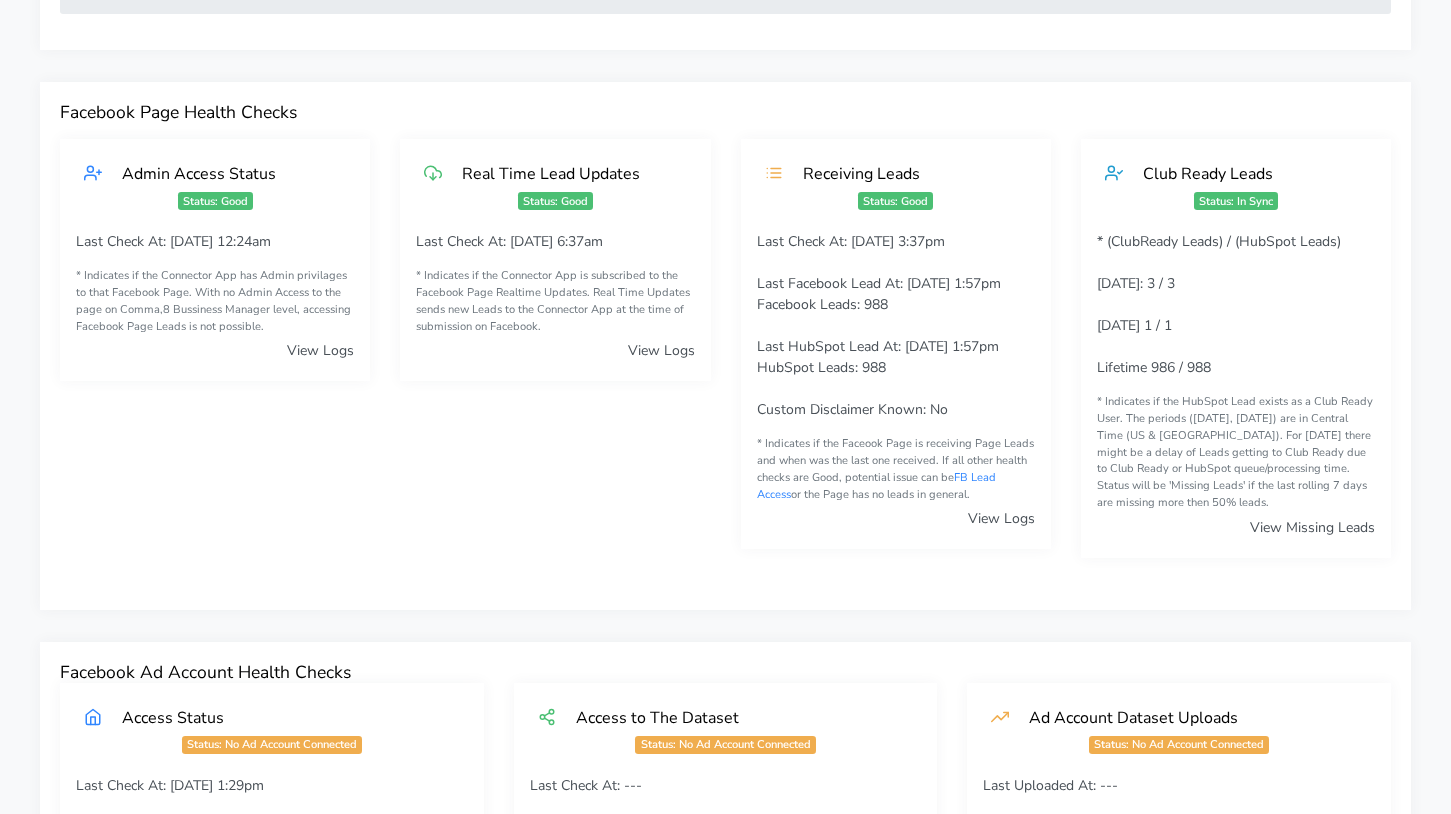 scroll, scrollTop: 0, scrollLeft: 0, axis: both 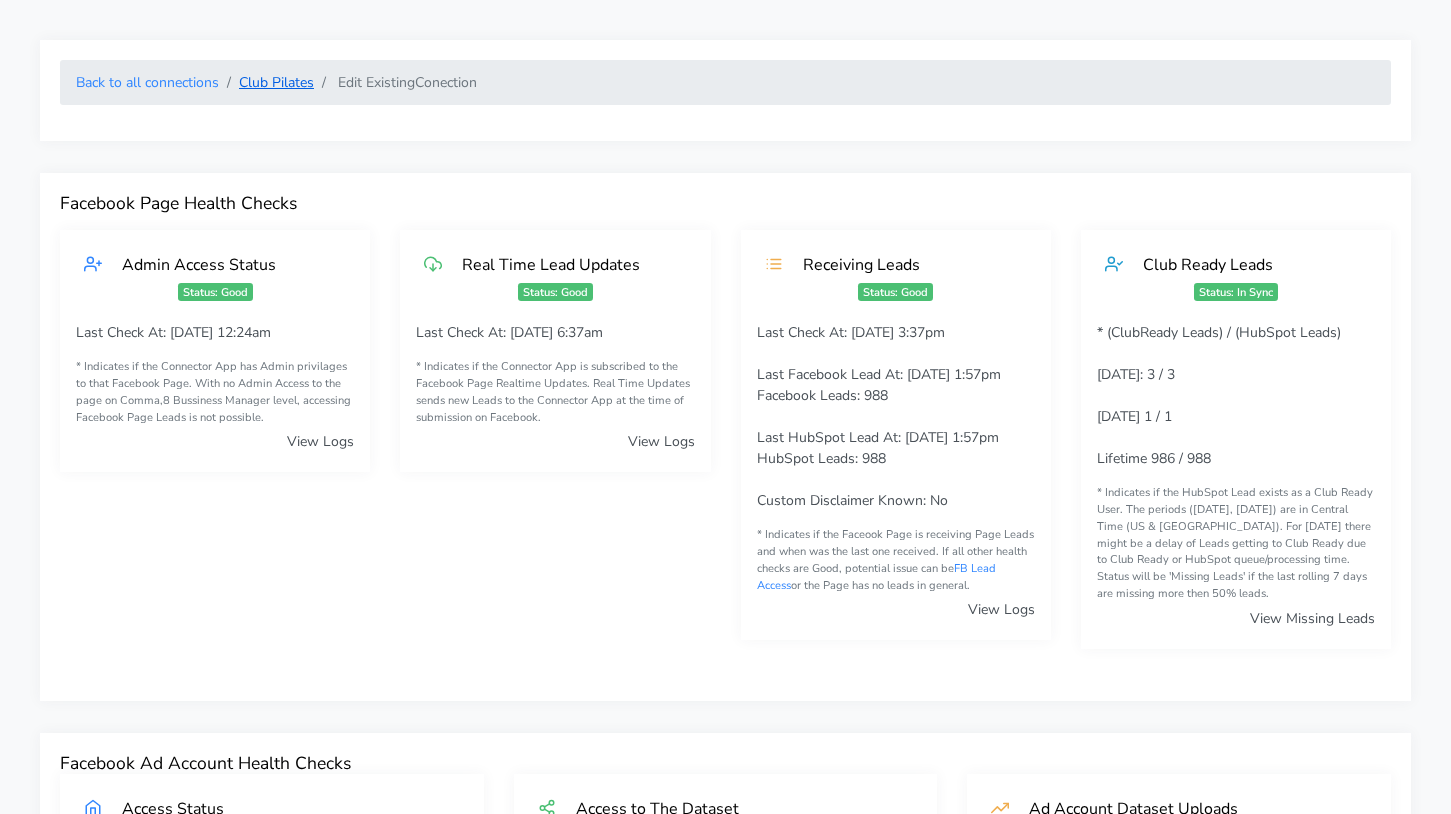 click on "Club Pilates" at bounding box center (276, 82) 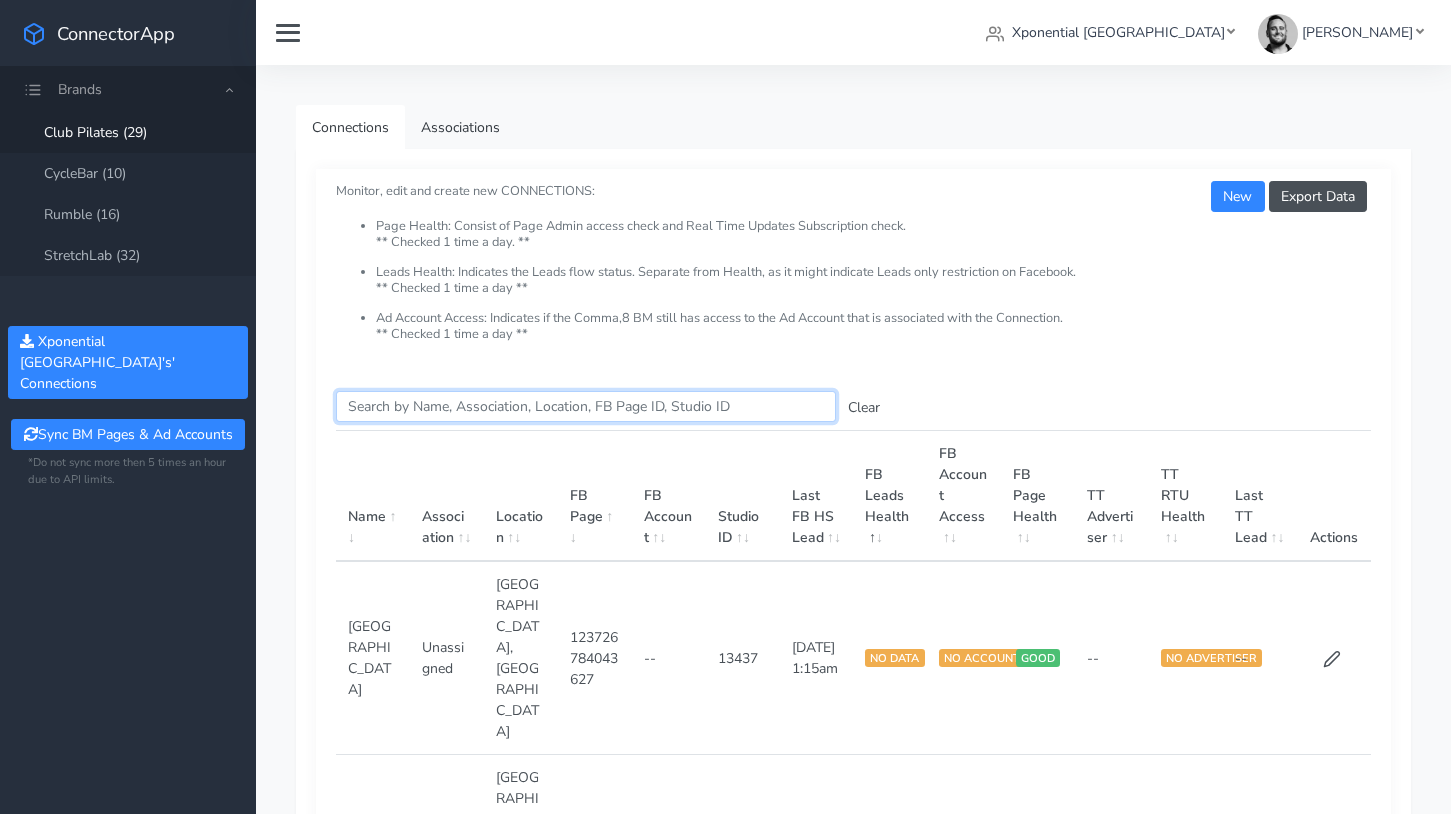 click on "Search this table" at bounding box center [586, 406] 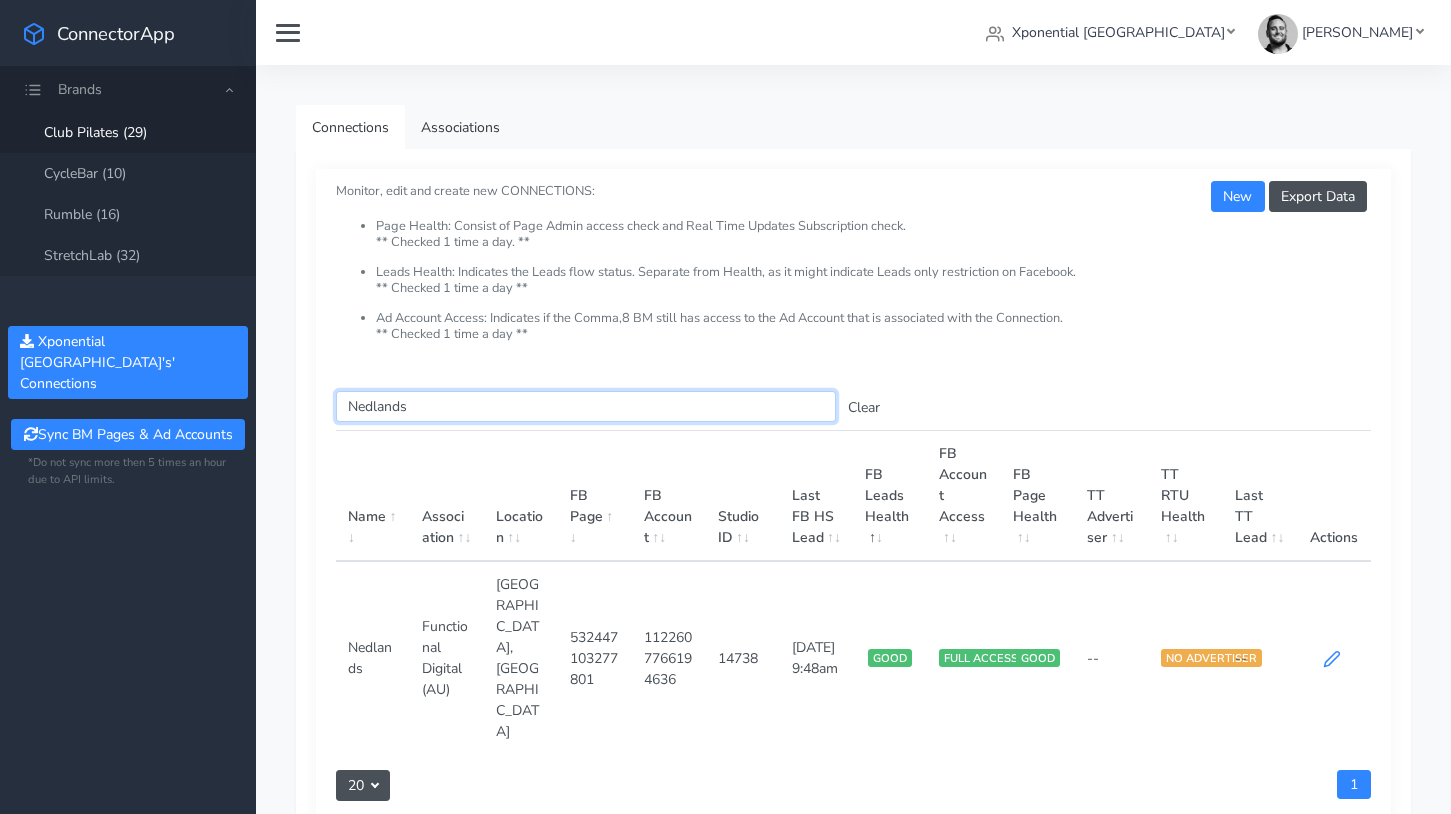 type on "Nedlands" 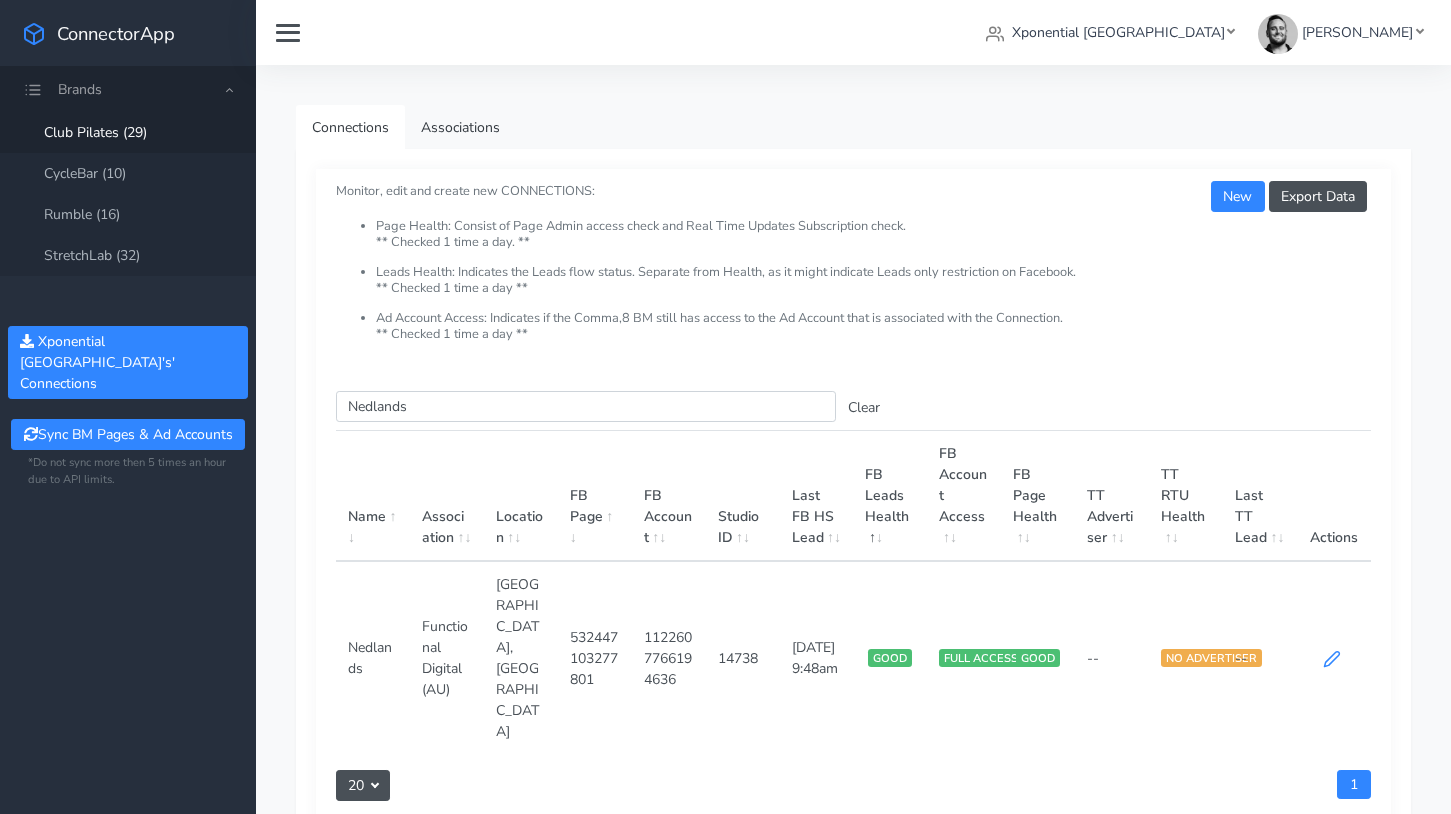 click 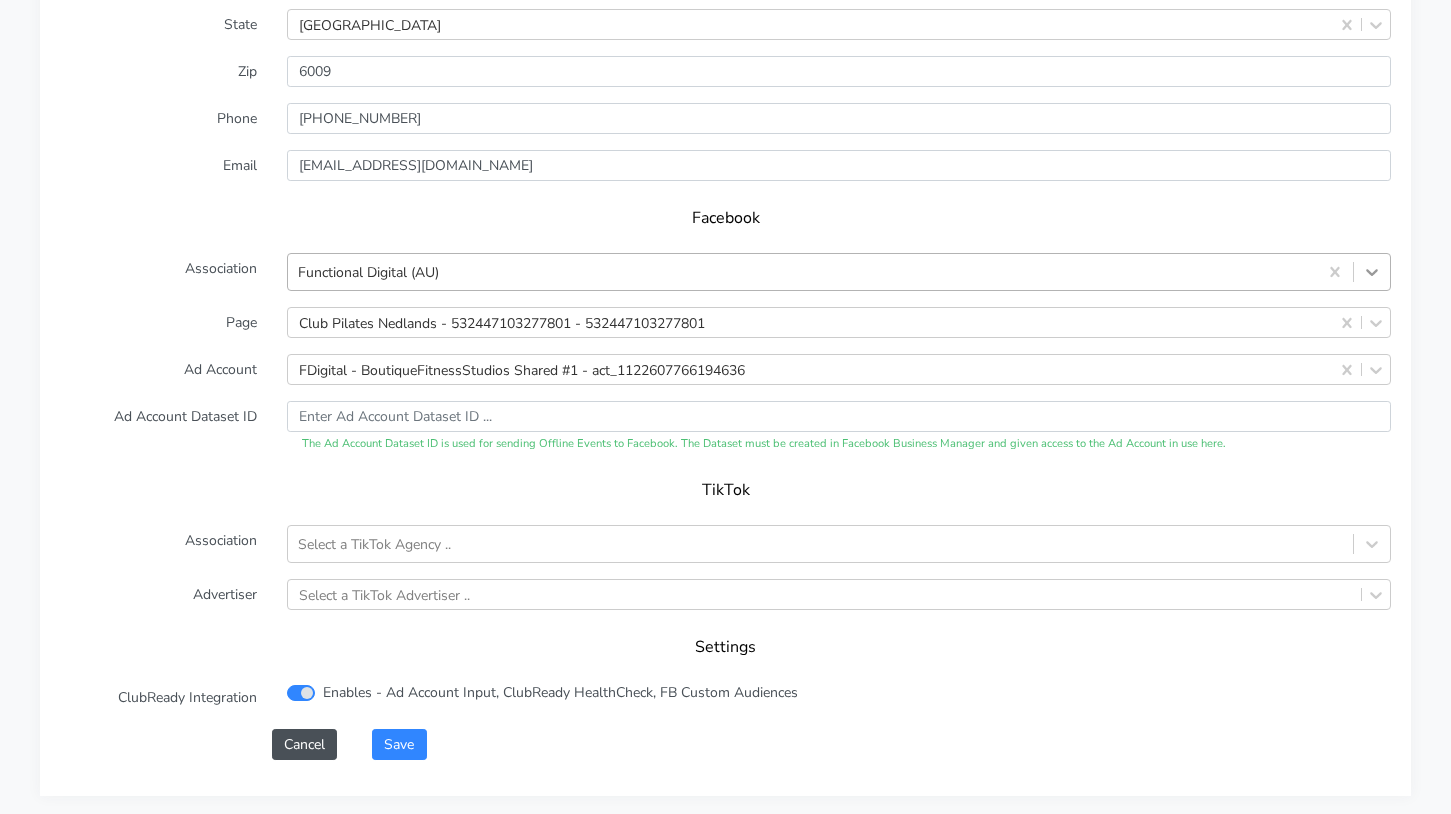 scroll, scrollTop: 1871, scrollLeft: 0, axis: vertical 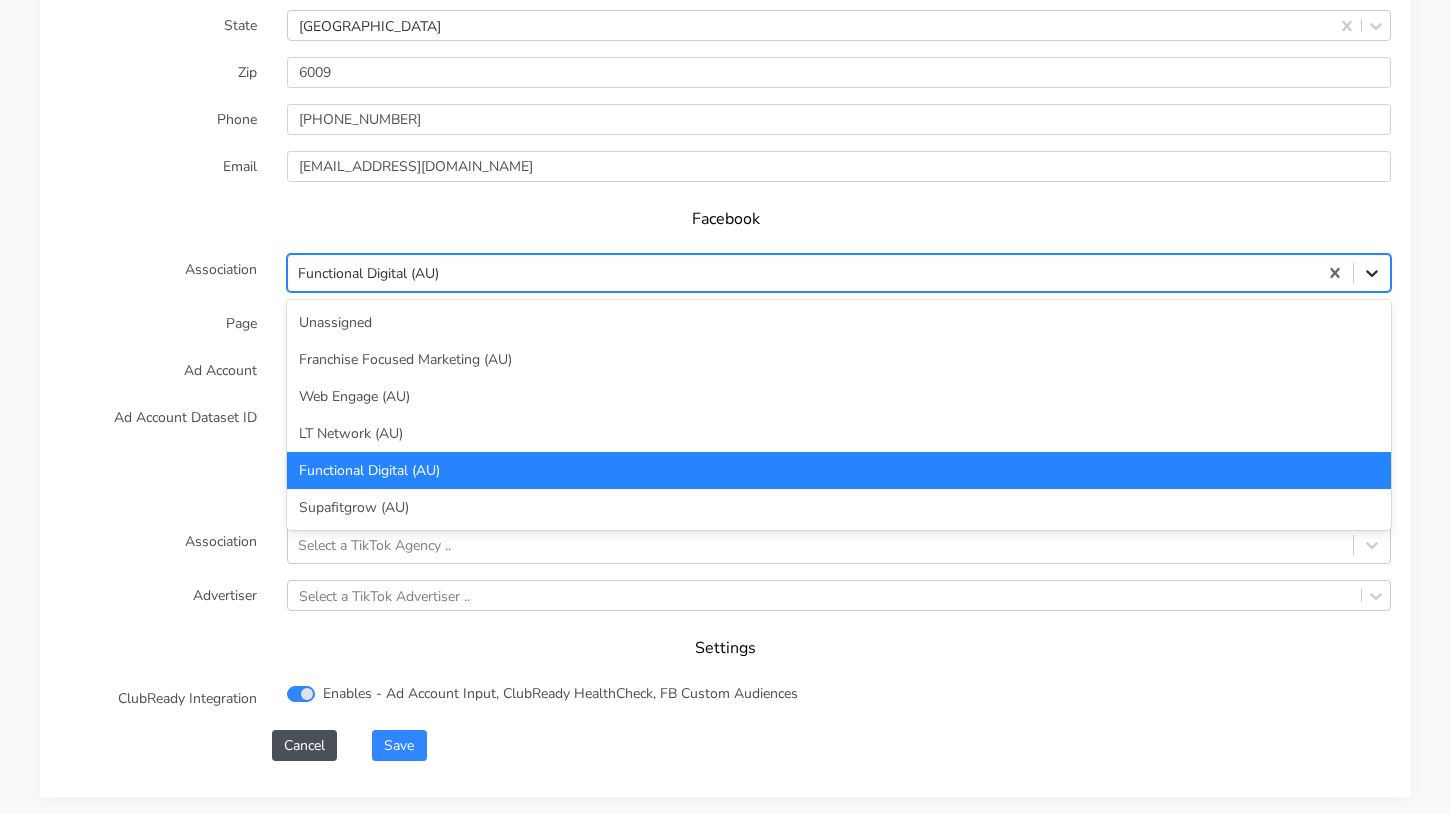 click 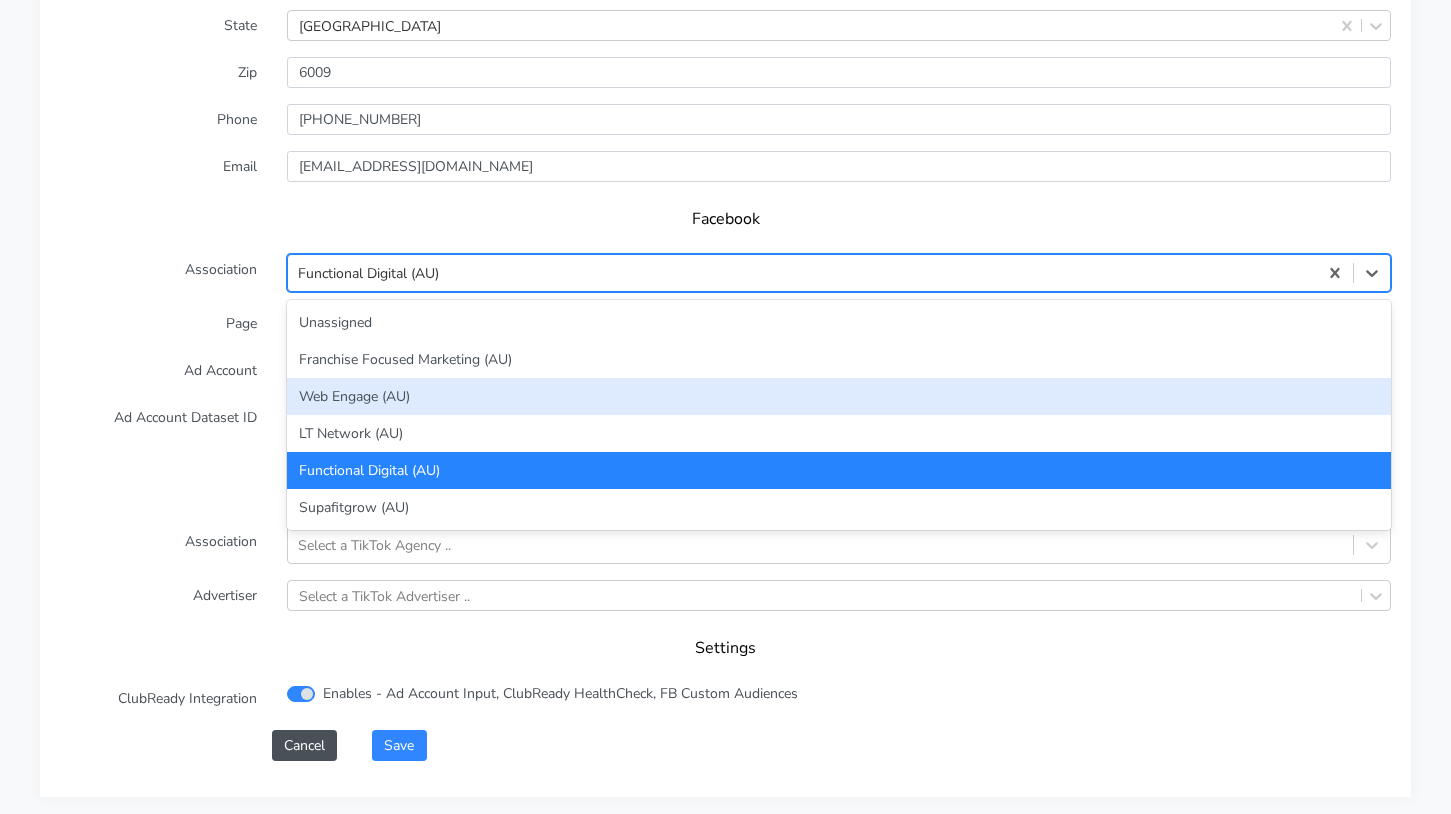 click on "Web Engage (AU)" at bounding box center (839, 396) 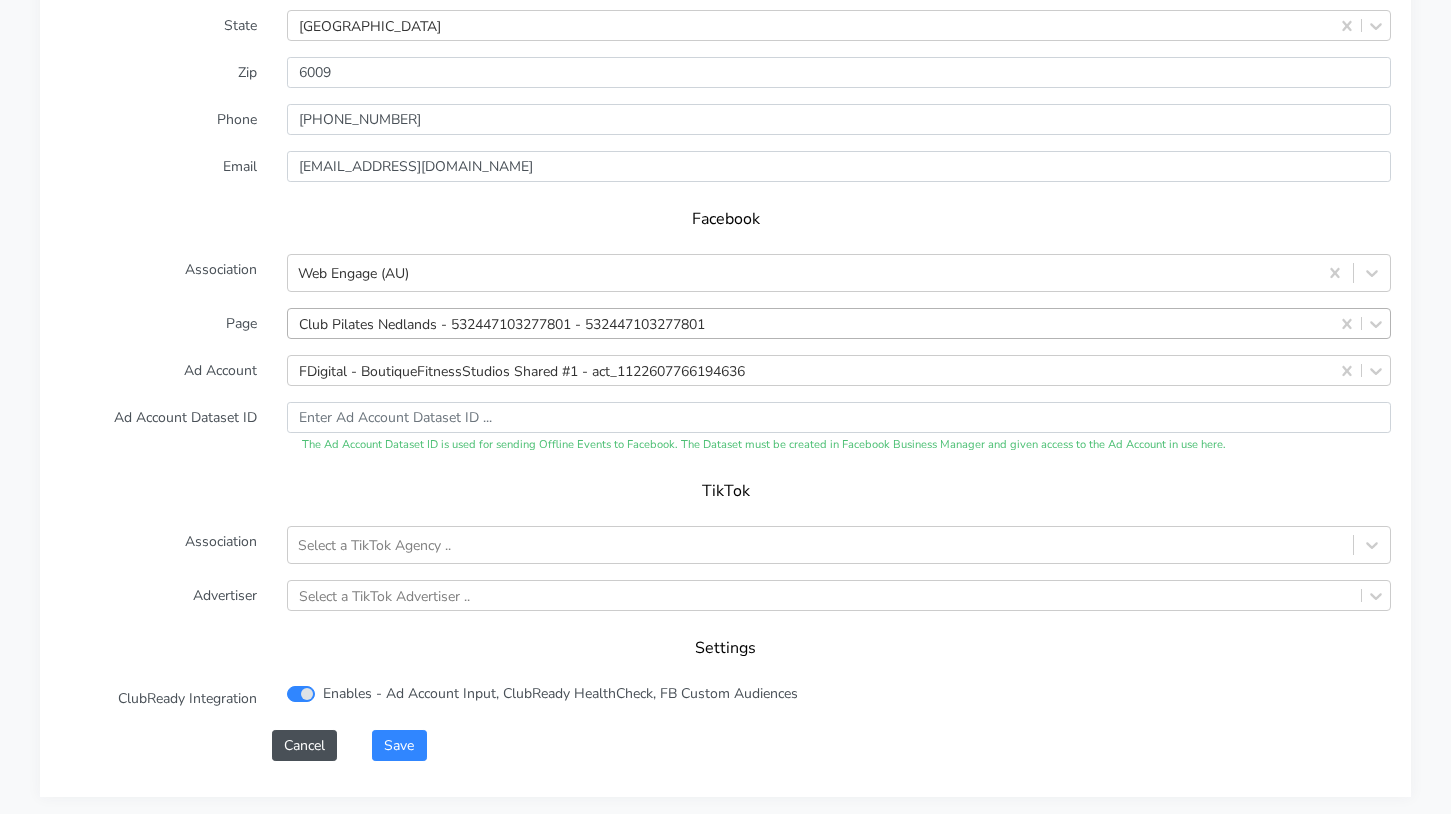 drag, startPoint x: 226, startPoint y: 329, endPoint x: 442, endPoint y: 338, distance: 216.18742 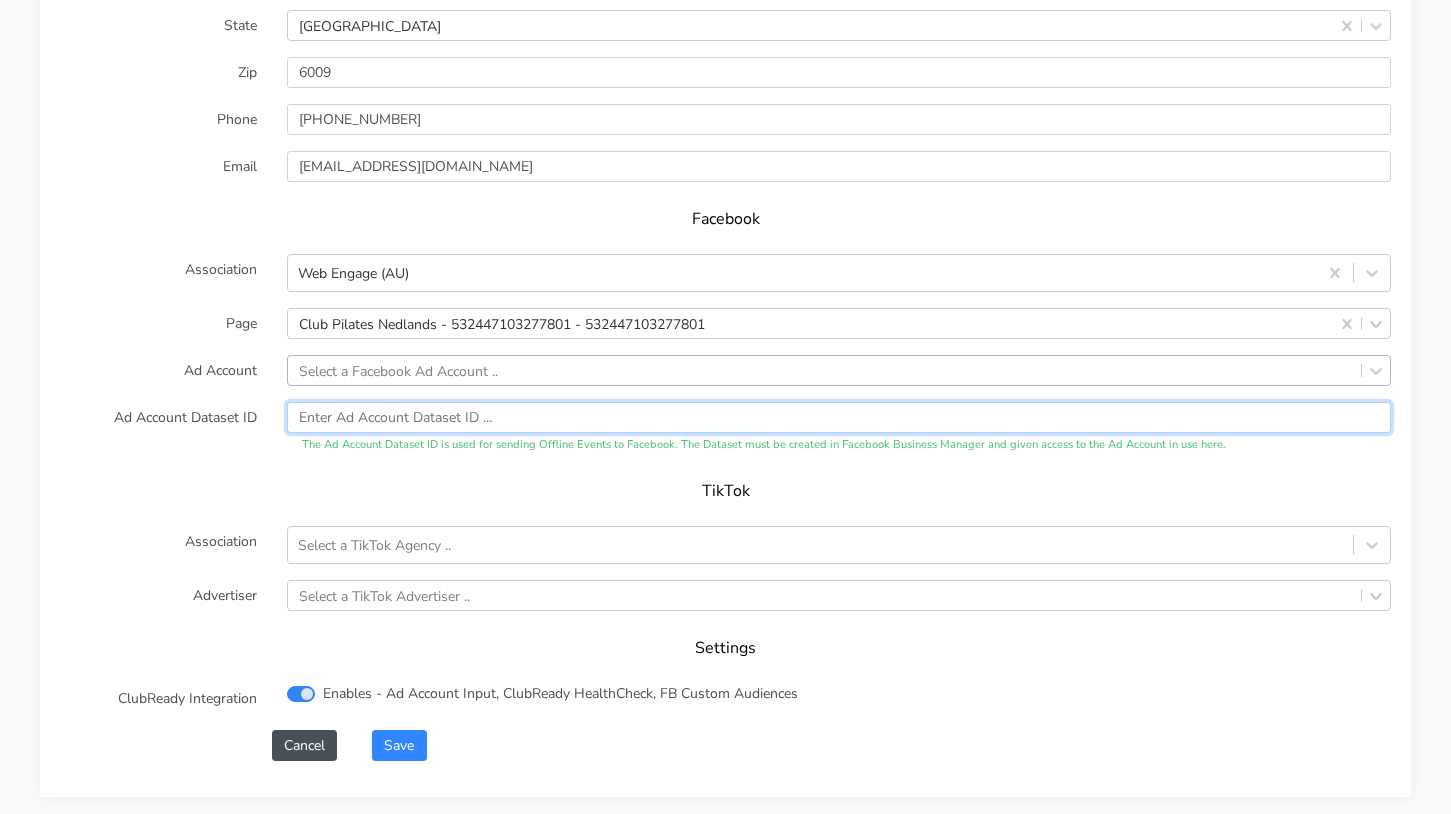 click at bounding box center [839, 417] 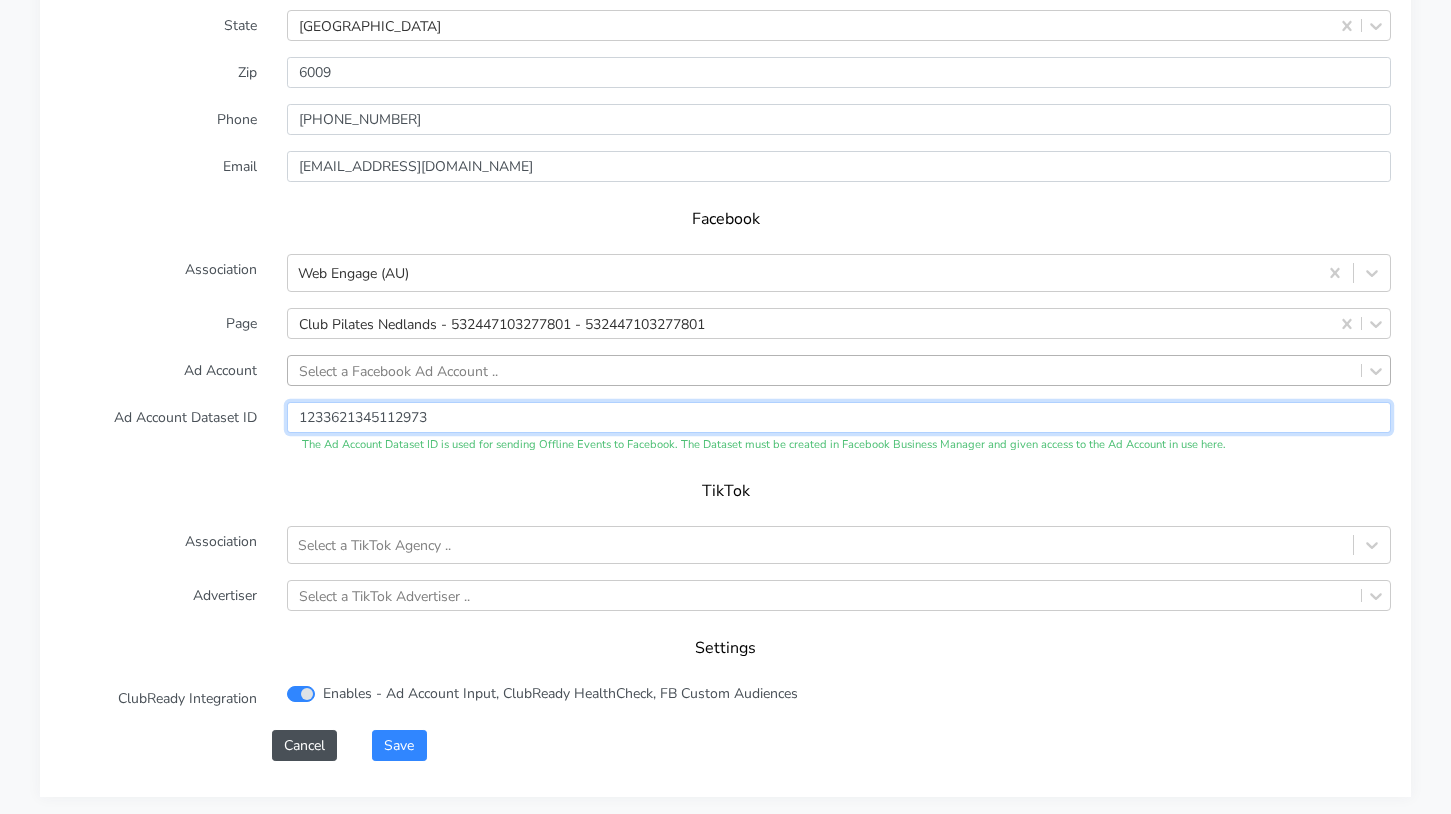 type on "1233621345112973" 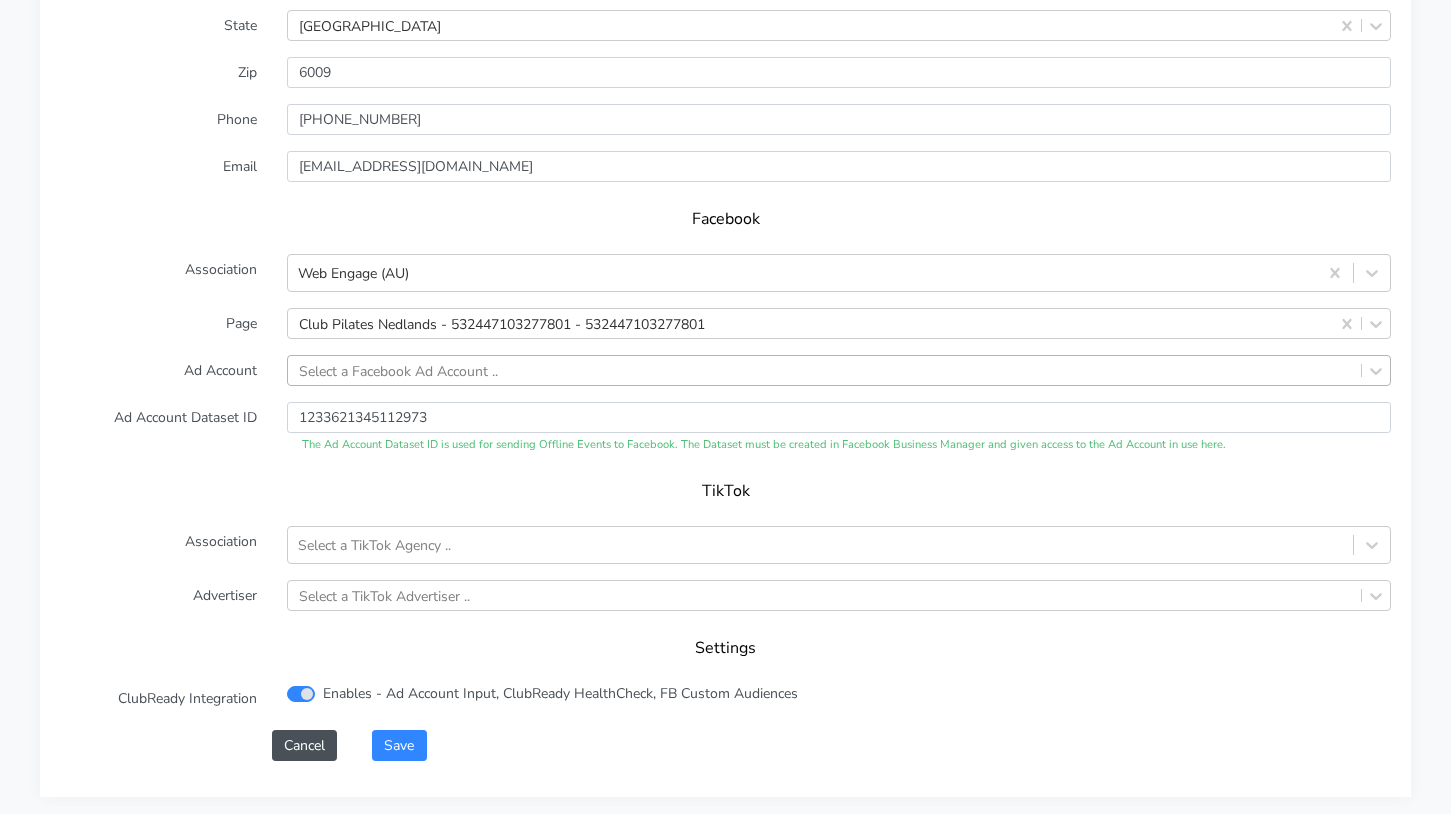 click on "Name Nedlands Connection External ID 14738 Address [STREET_ADDRESS] Zip Phone Email [EMAIL_ADDRESS][DOMAIN_NAME]  Facebook Association Web Engage (AU) Page Club Pilates Nedlands - 532447103277801 - 532447103277801 Ad Account Select a Facebook Ad Account .. Ad Account Dataset ID 1233621345112973 The Ad Account Dataset ID is used for sending Offline Events to Facebook. The Dataset must be created in Facebook Business Manager and given access to the Ad Account in use here. TikTok Association Select a TikTok Agency .. Advertiser Select a TikTok Advertiser .. Settings ClubReady Integration Enables - Ad Account Input, ClubReady HealthCheck, FB Custom Audiences Cancel Save" at bounding box center (725, 291) 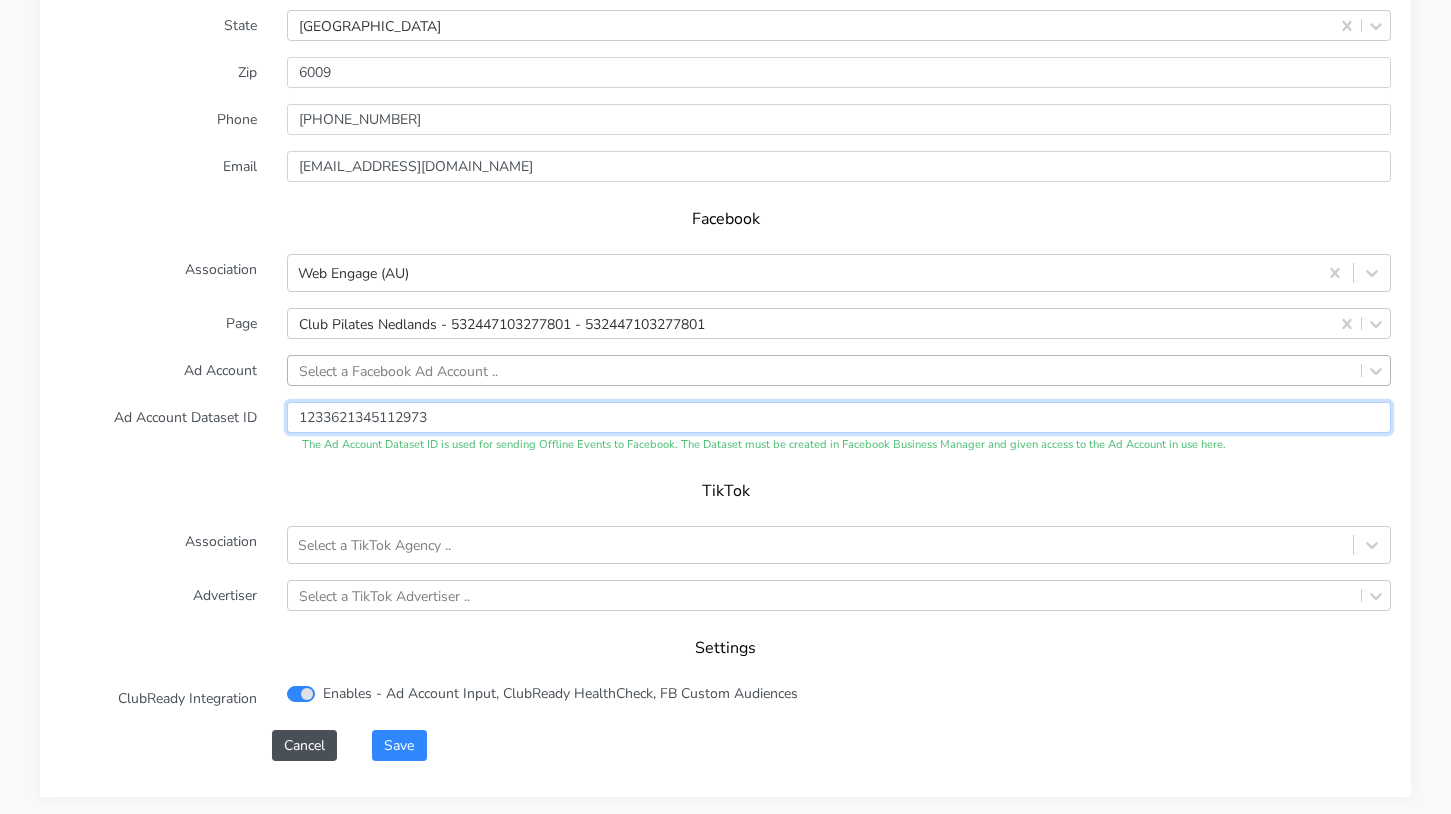 click on "1233621345112973" at bounding box center [839, 417] 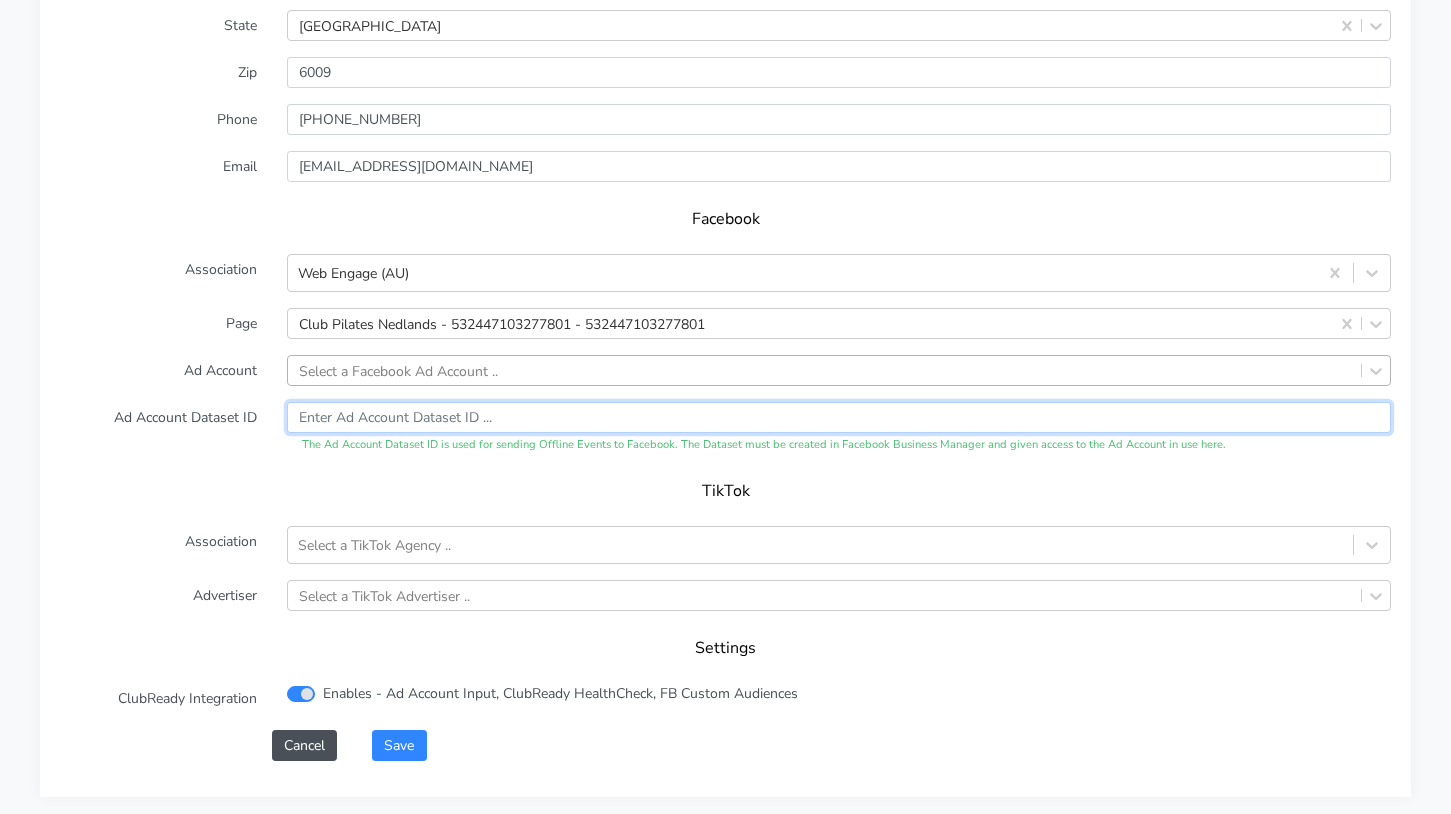 type 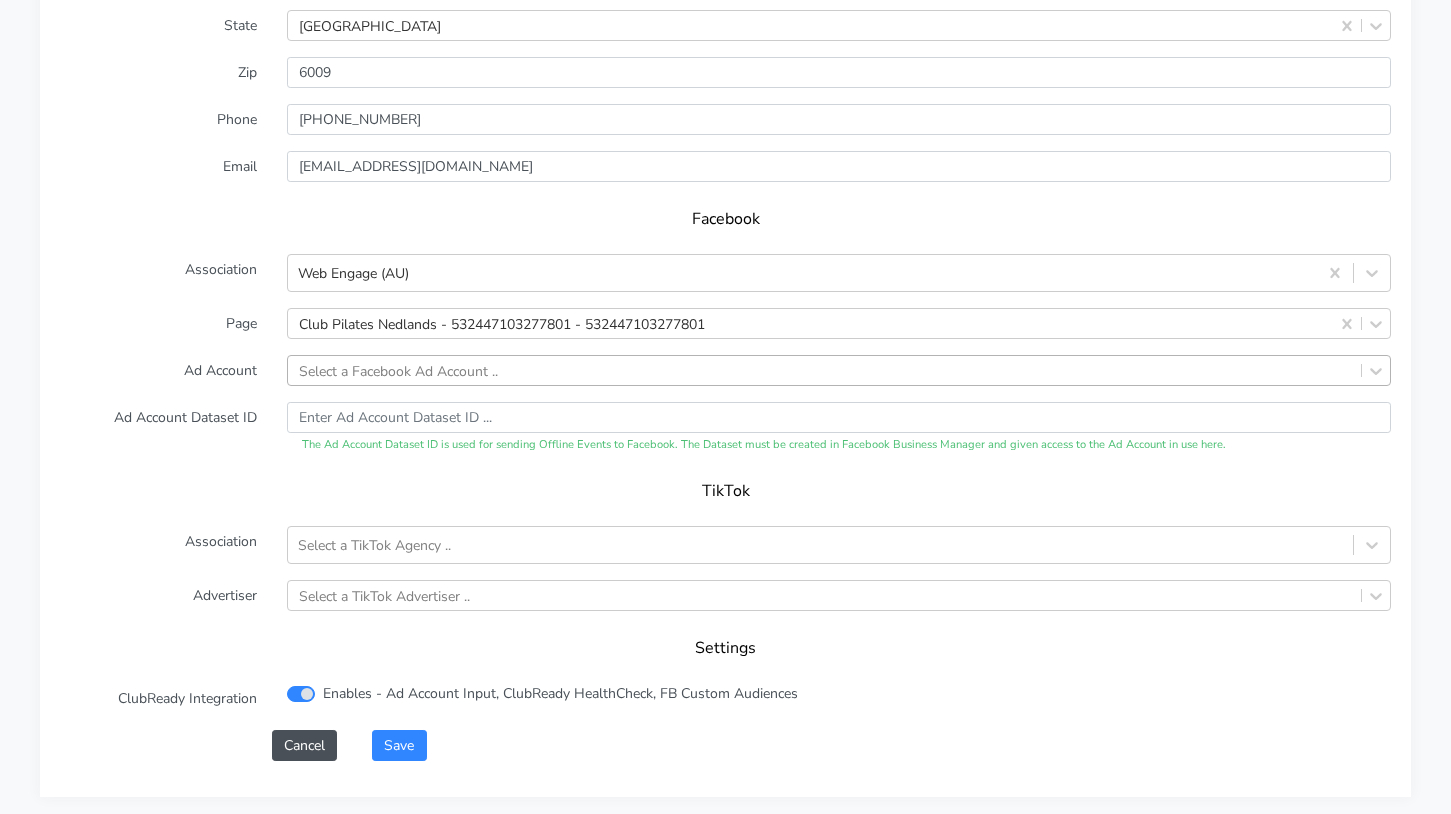 click on "Select a Facebook Ad Account .." at bounding box center [398, 370] 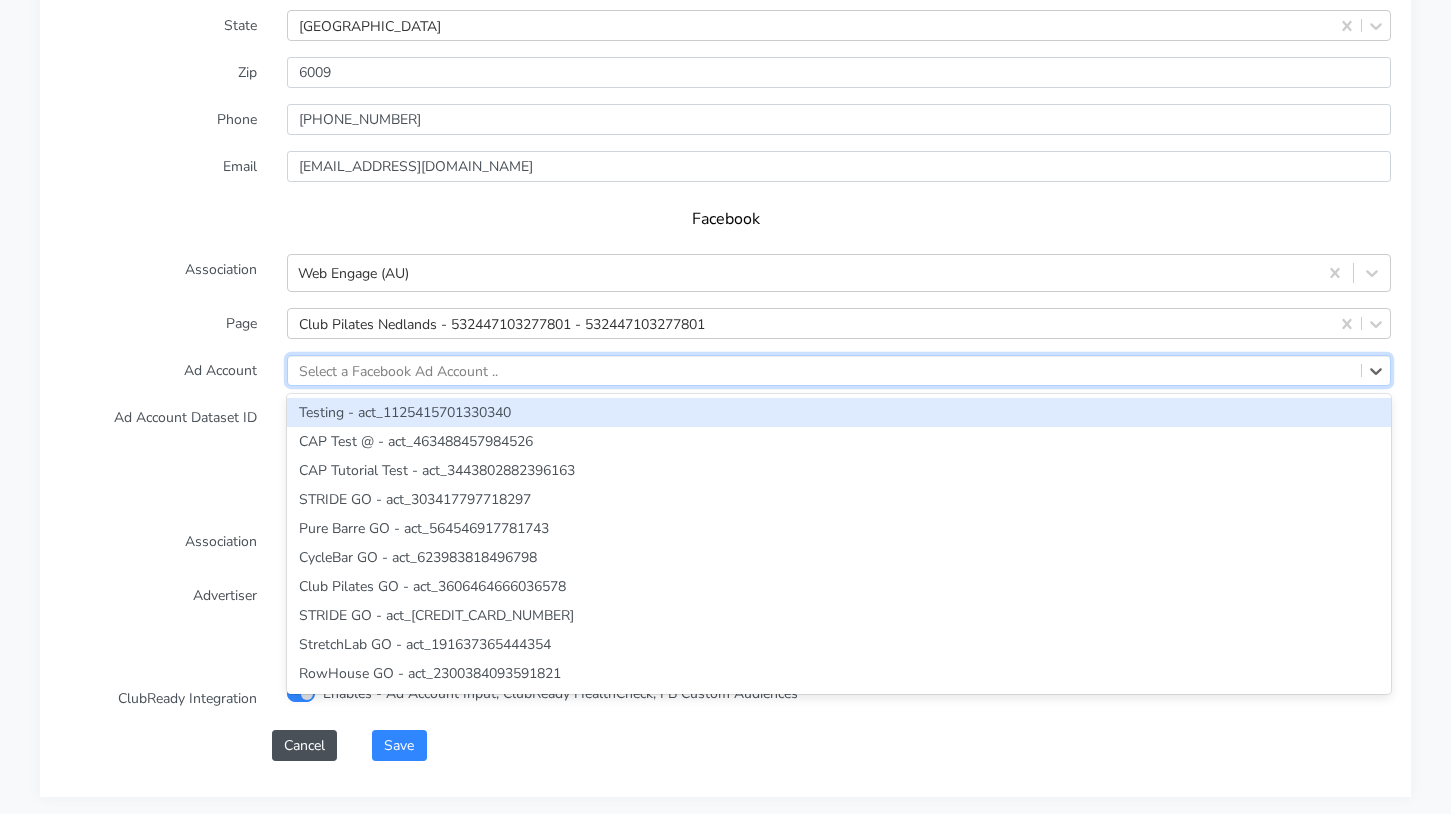 paste on "1233621345112973" 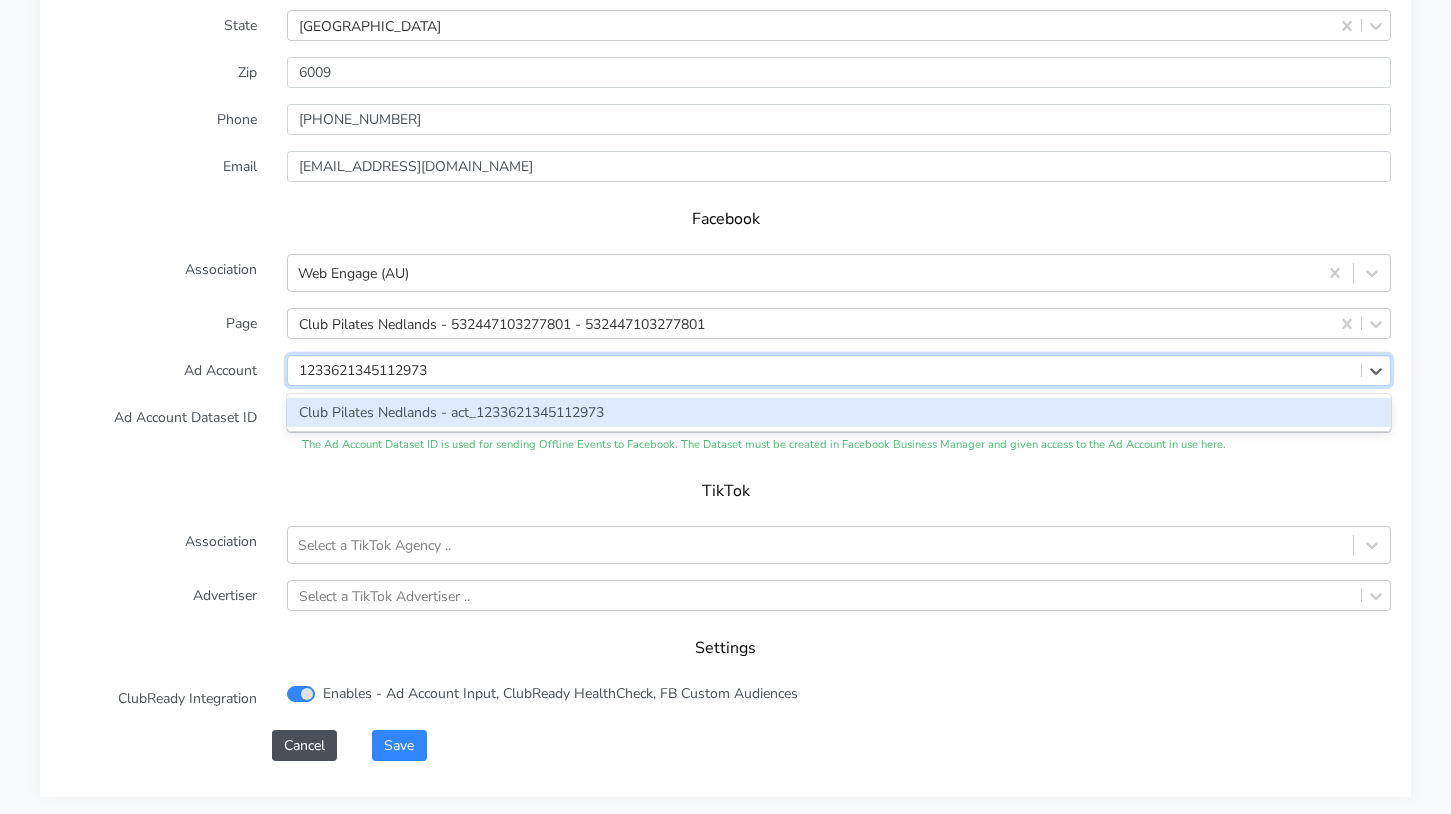 click on "Club Pilates Nedlands - act_1233621345112973" at bounding box center (839, 412) 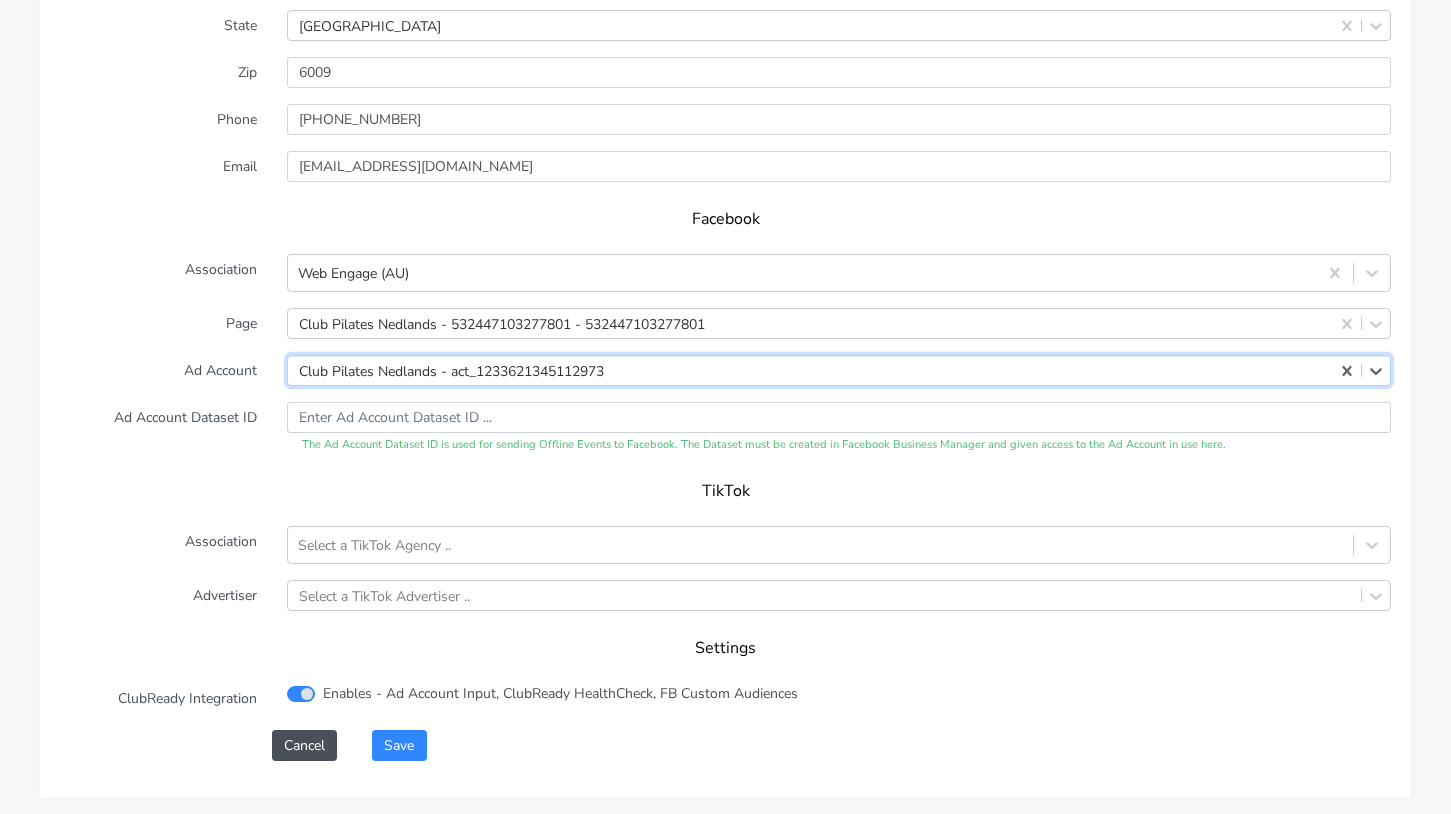 click on "TikTok" at bounding box center (725, 491) 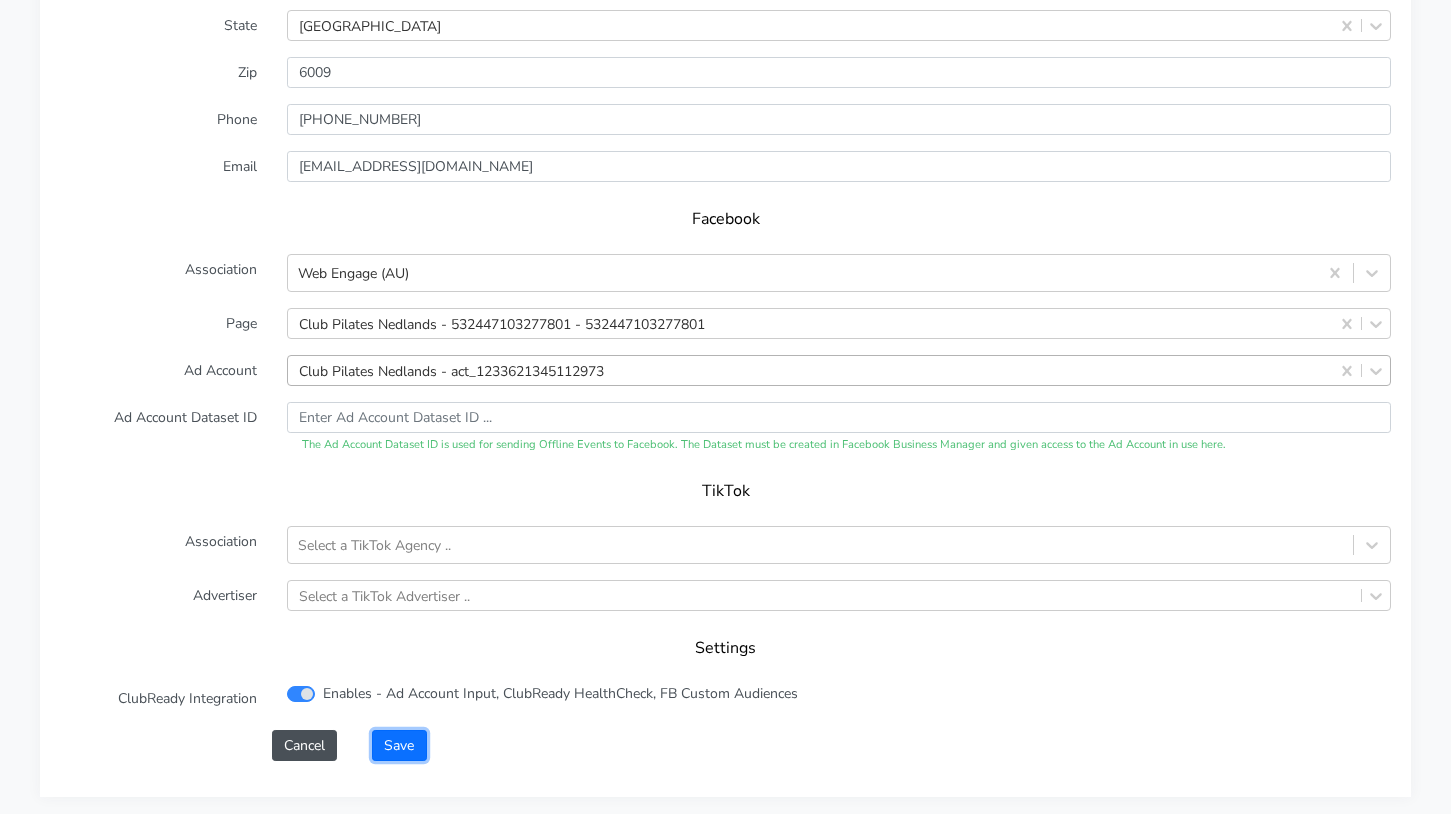 click on "Save" at bounding box center (399, 745) 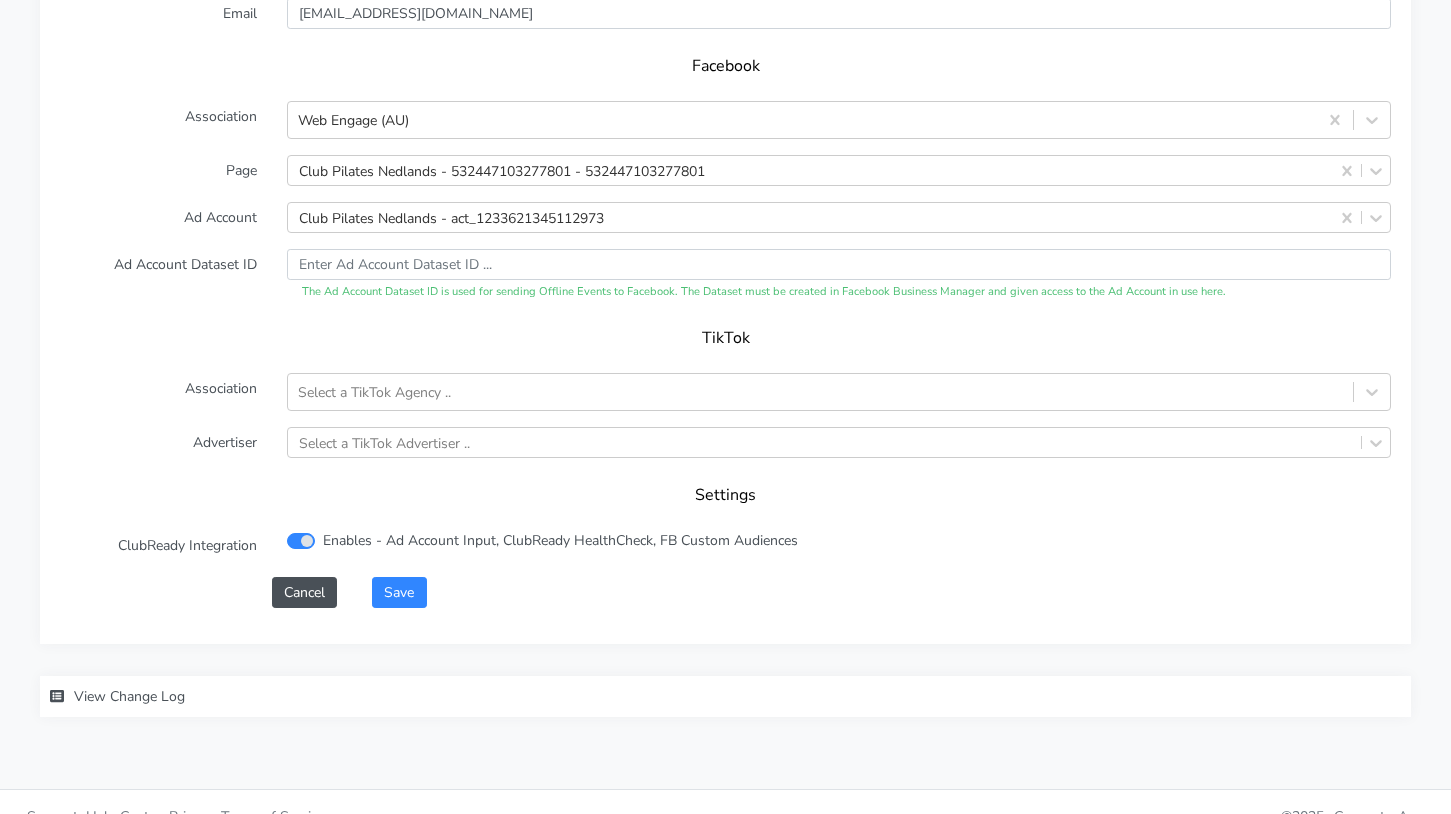 scroll, scrollTop: 2053, scrollLeft: 0, axis: vertical 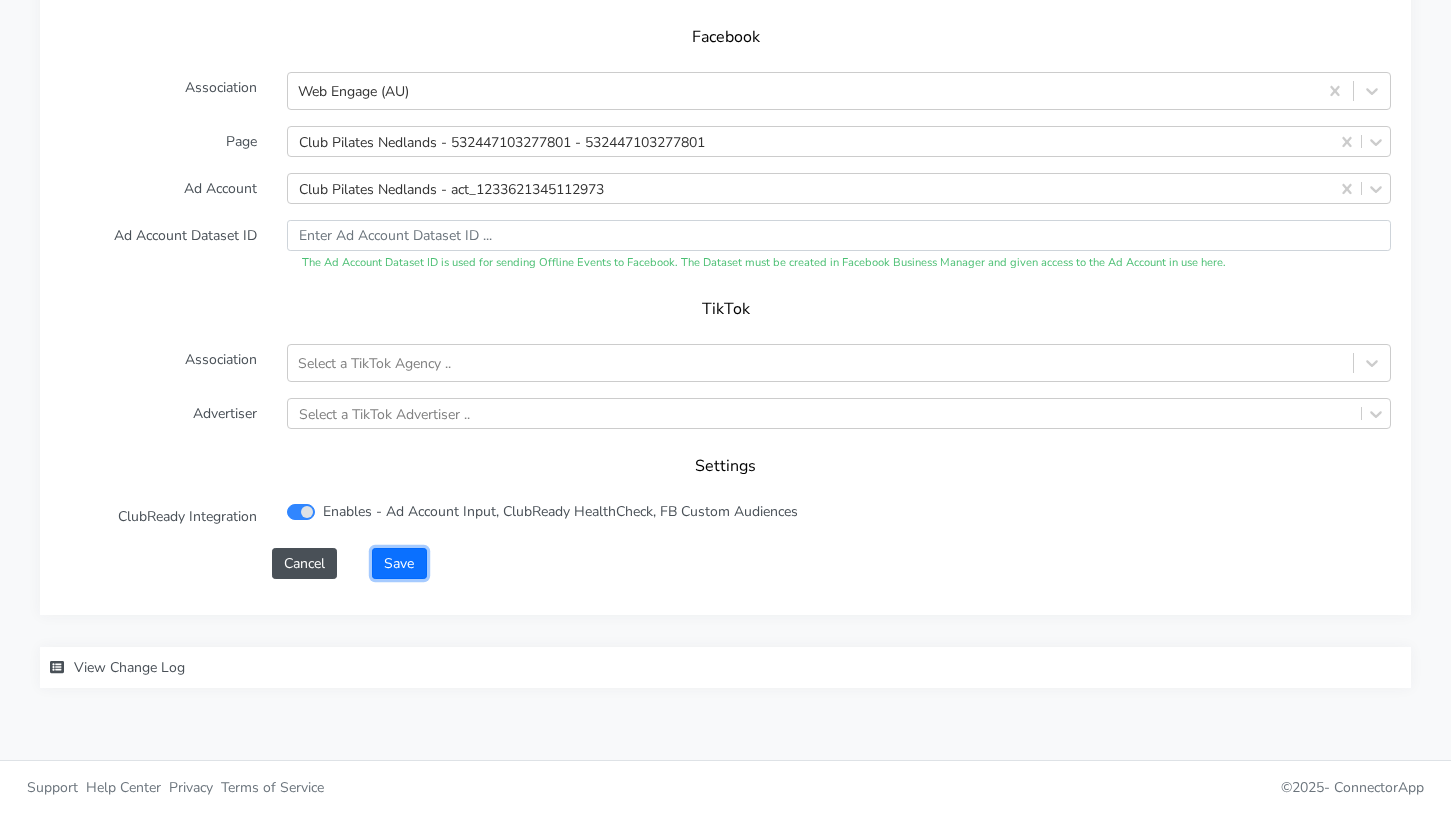 click on "Save" at bounding box center (399, 563) 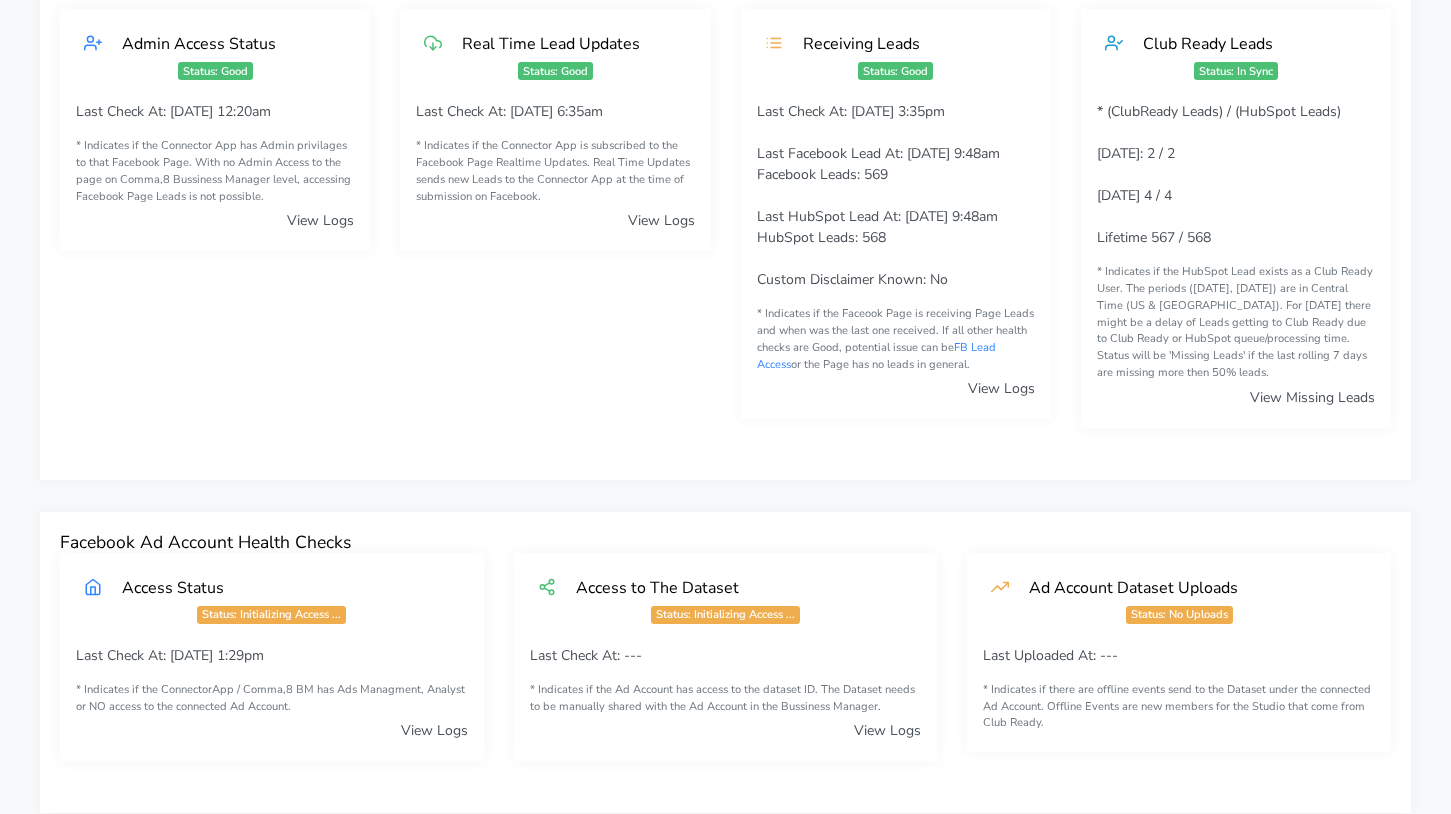 scroll, scrollTop: 0, scrollLeft: 0, axis: both 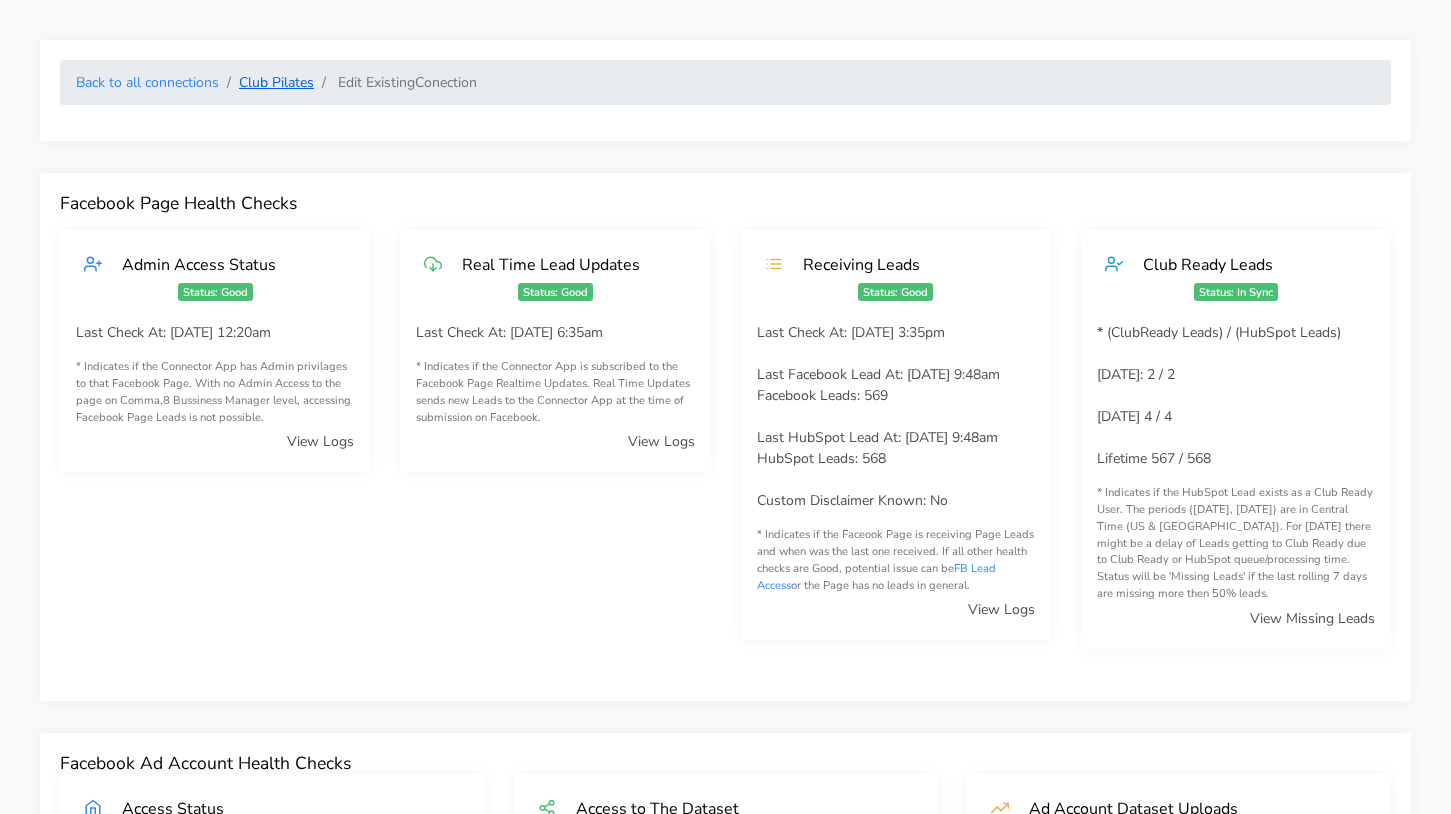 click on "Club Pilates" at bounding box center [276, 82] 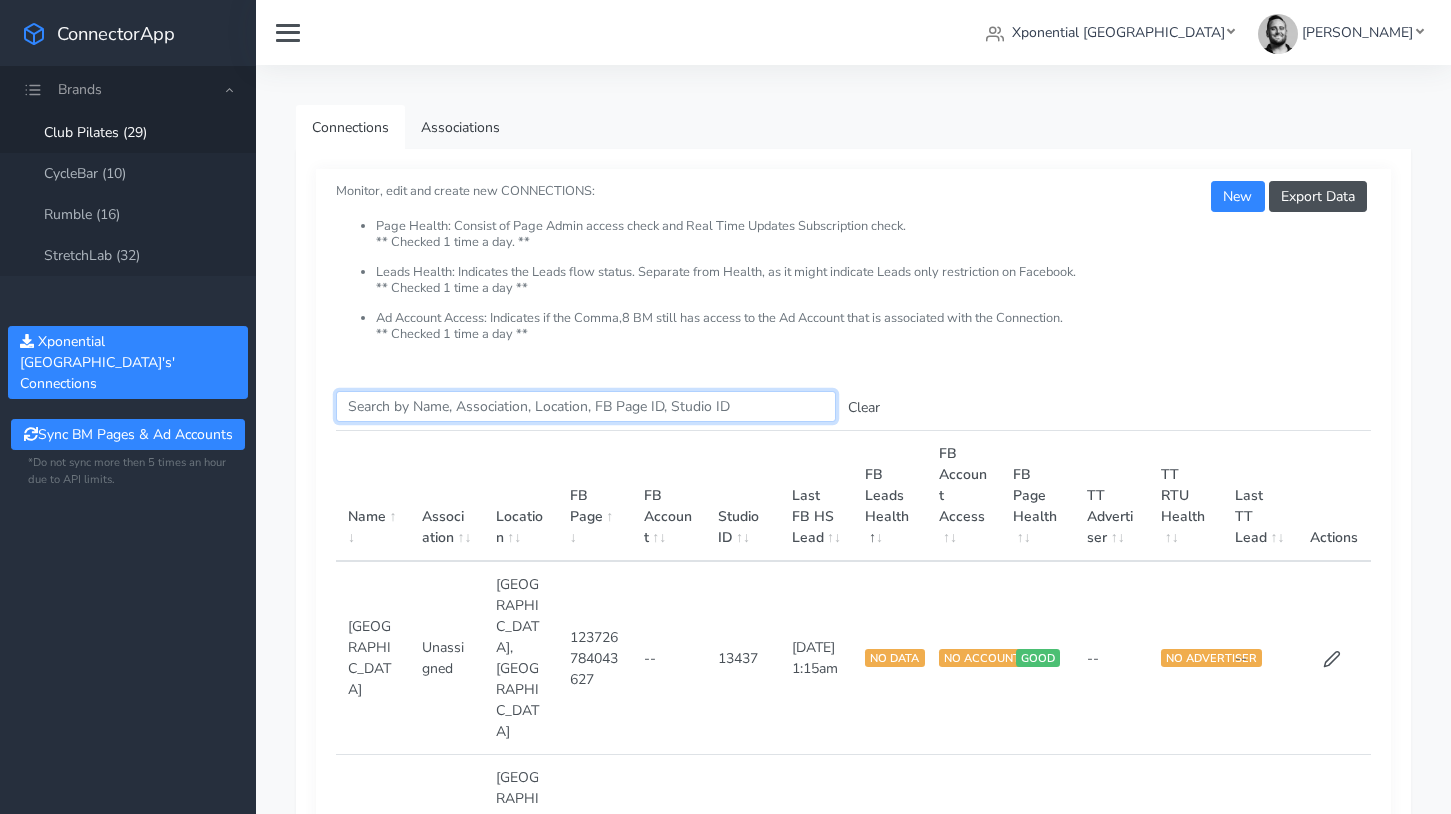 click on "Search this table" at bounding box center [586, 406] 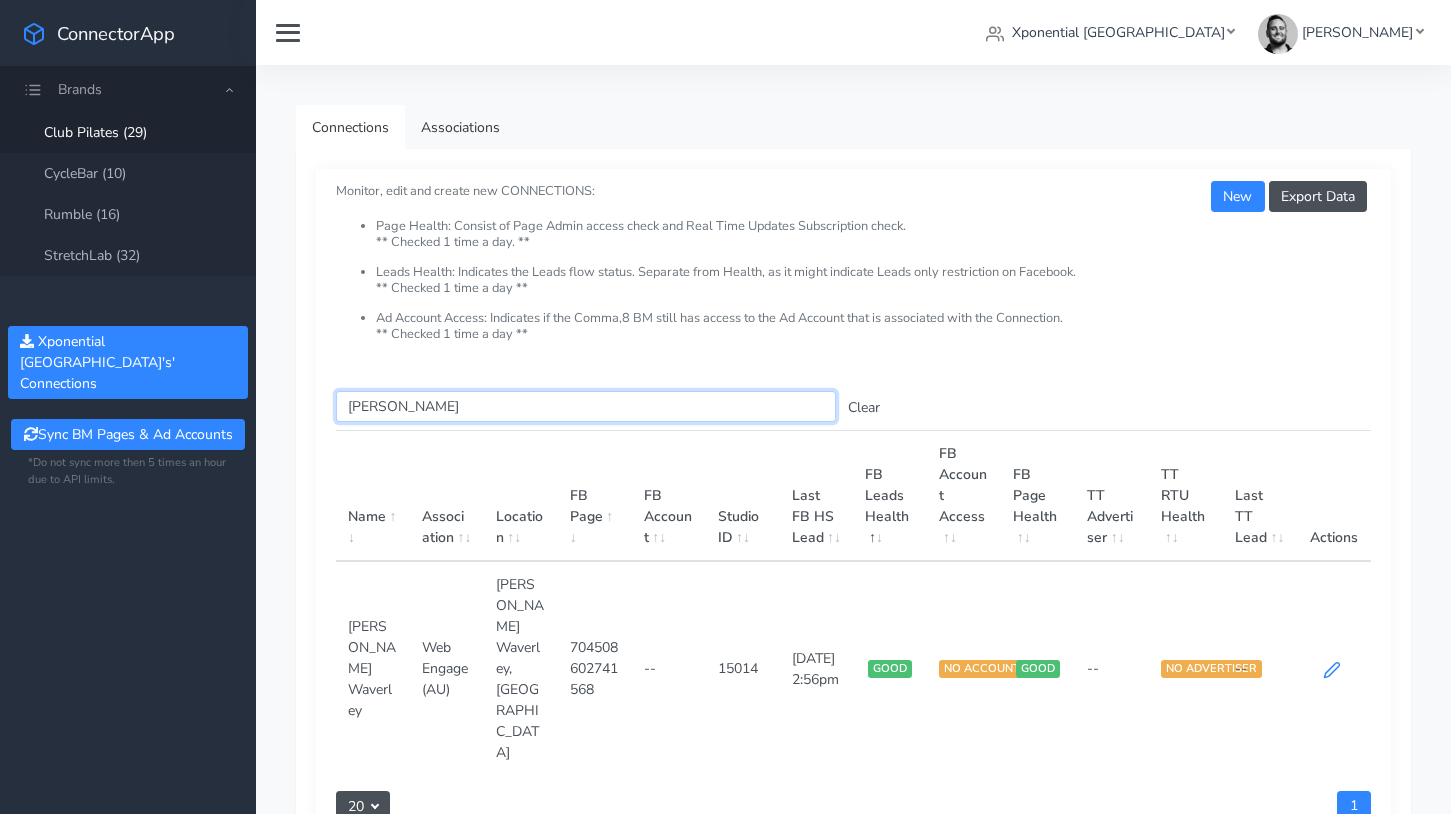 type on "[PERSON_NAME]" 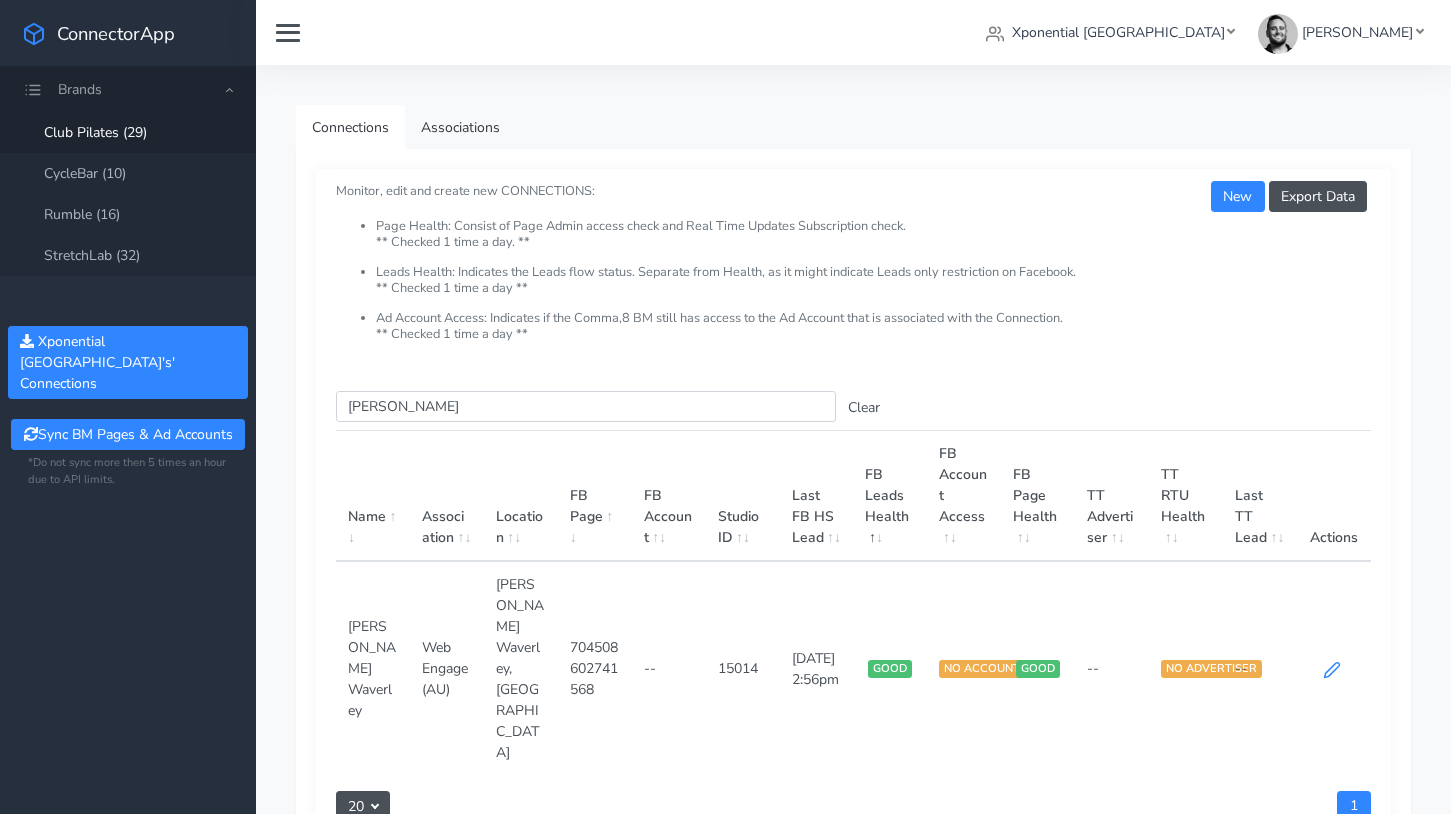 click 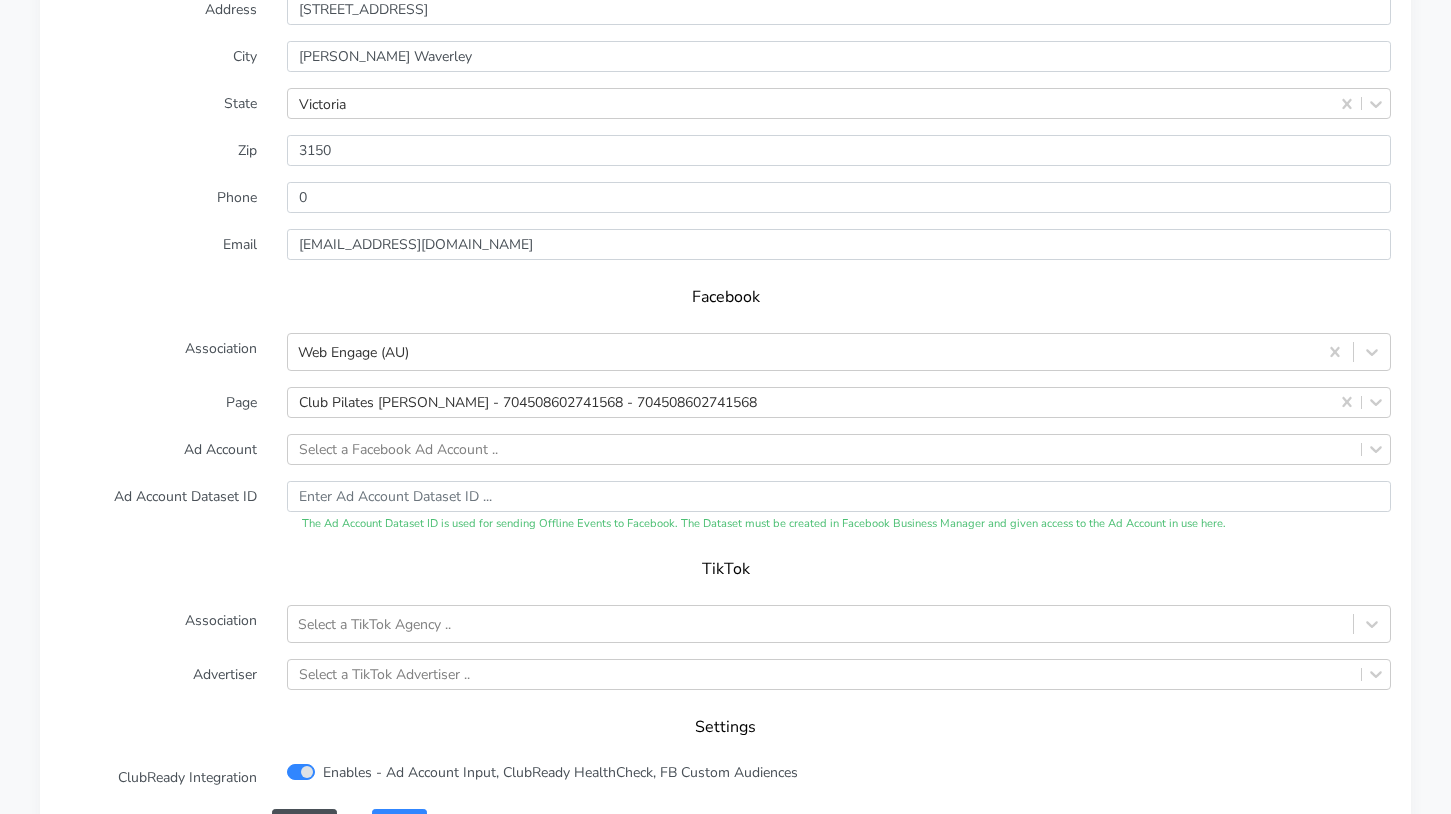 scroll, scrollTop: 1910, scrollLeft: 0, axis: vertical 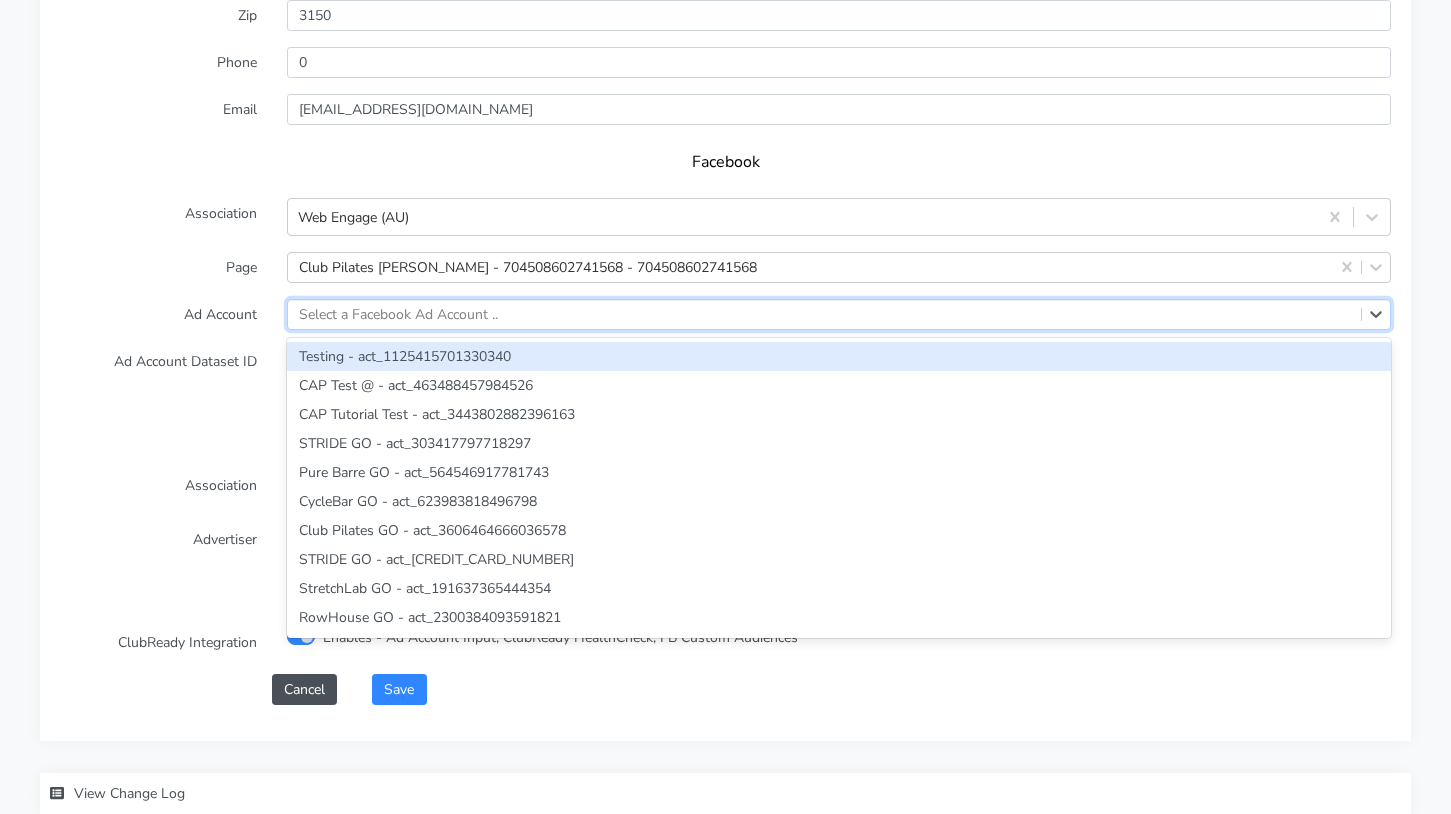 click on "Select a Facebook Ad Account .." at bounding box center (398, 314) 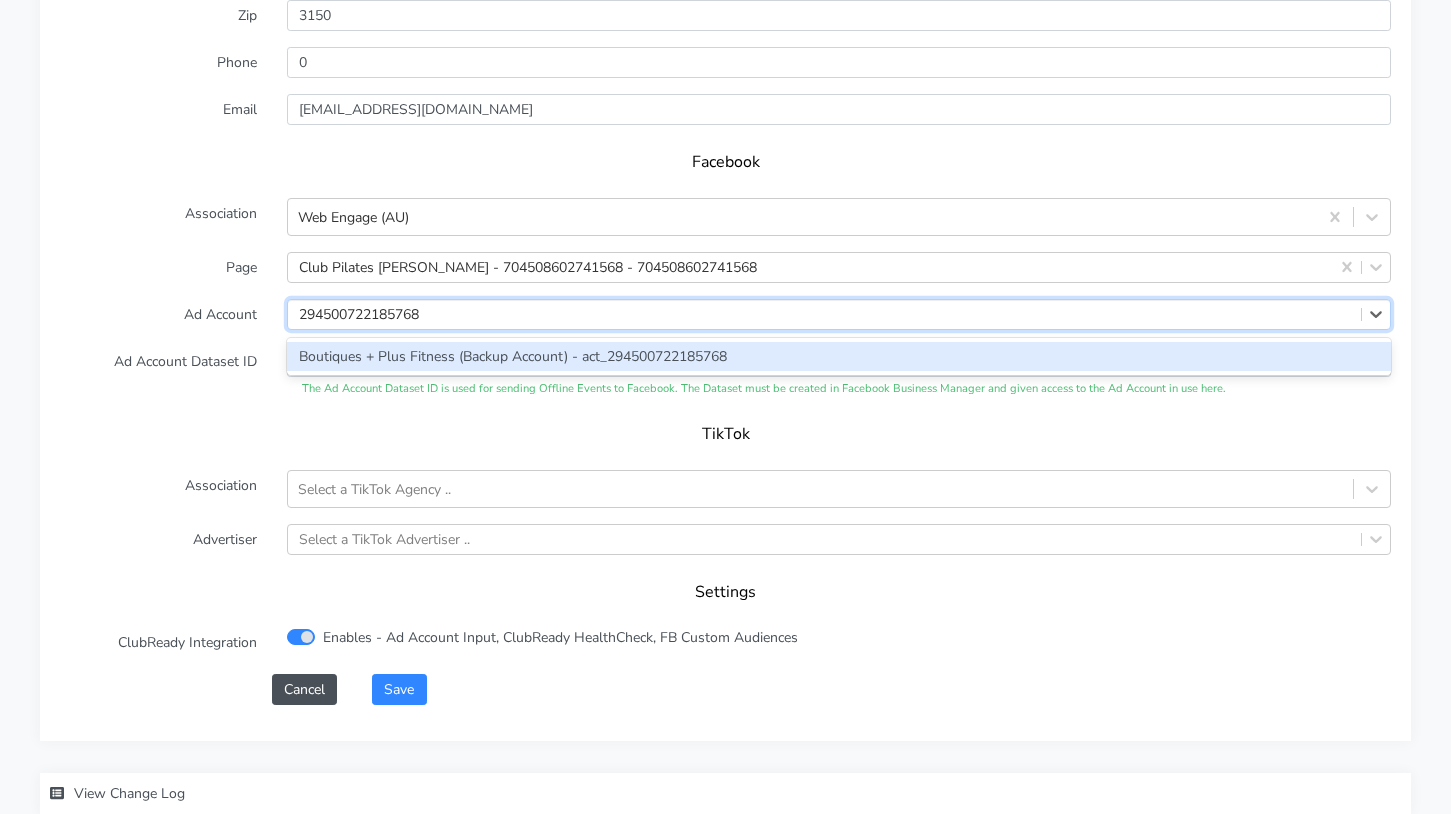click on "Boutiques + Plus Fitness (Backup Account) - act_294500722185768" at bounding box center (839, 356) 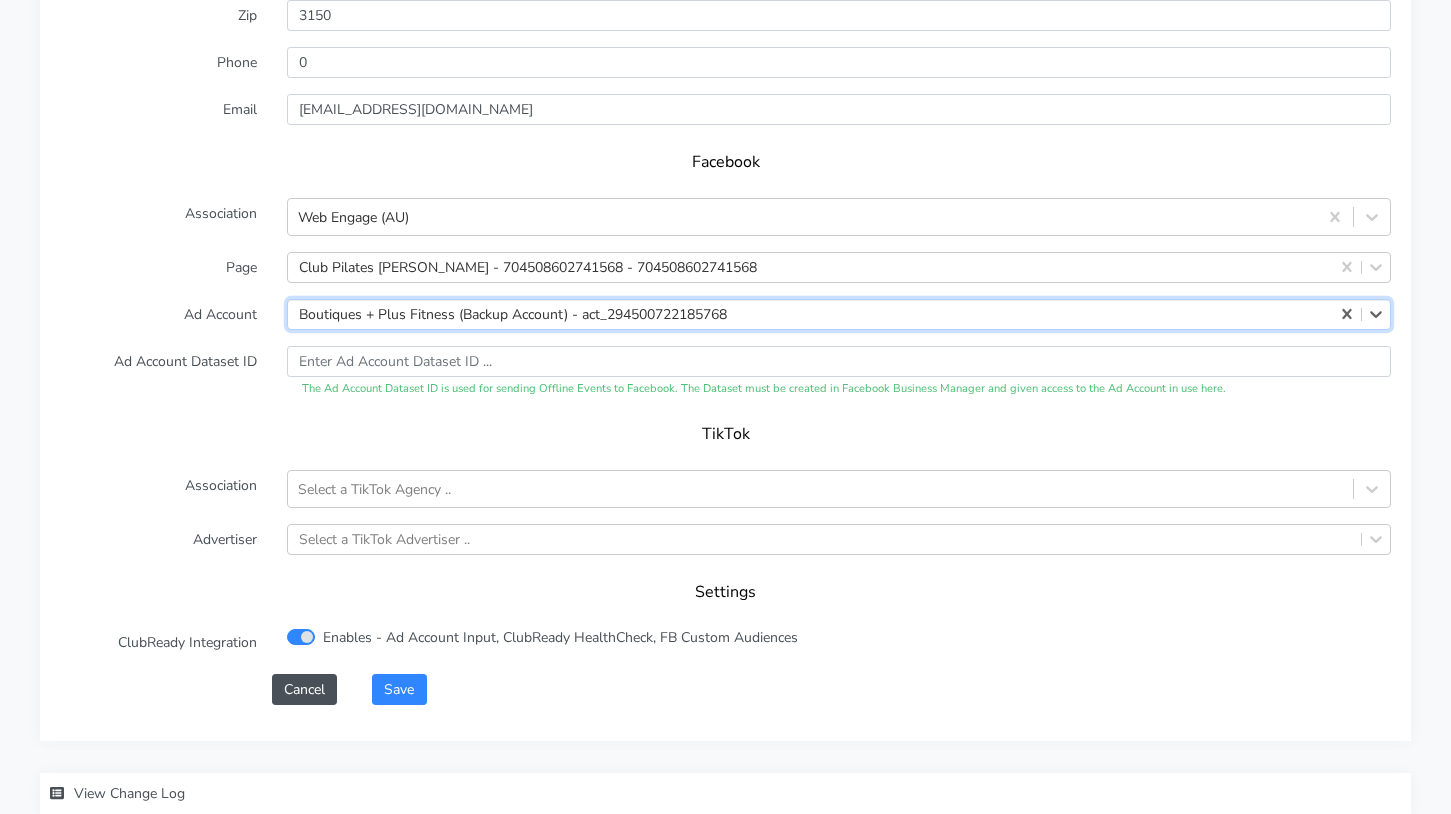 click on "TikTok" at bounding box center (725, 434) 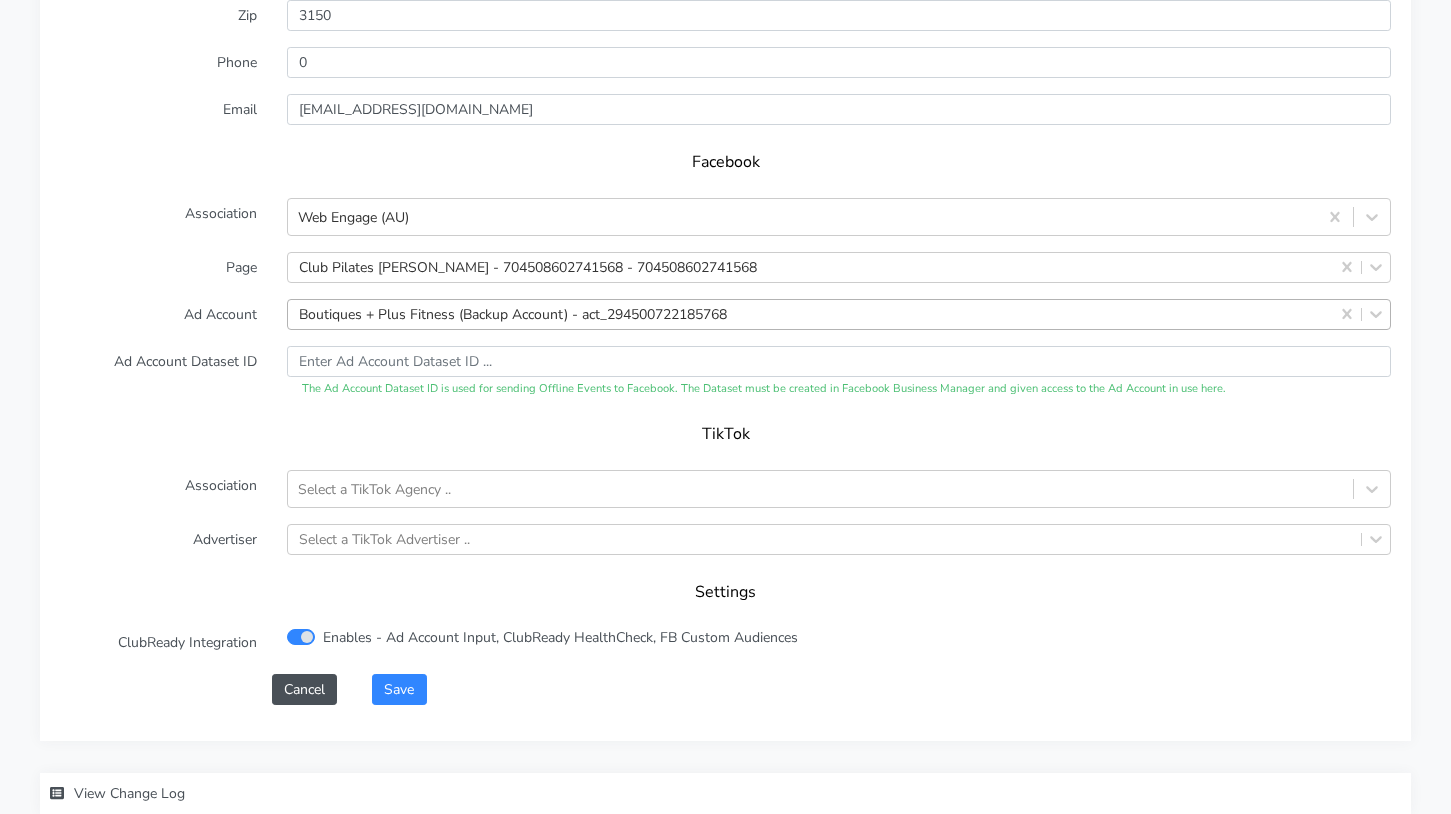 drag, startPoint x: 374, startPoint y: 413, endPoint x: 394, endPoint y: 556, distance: 144.39183 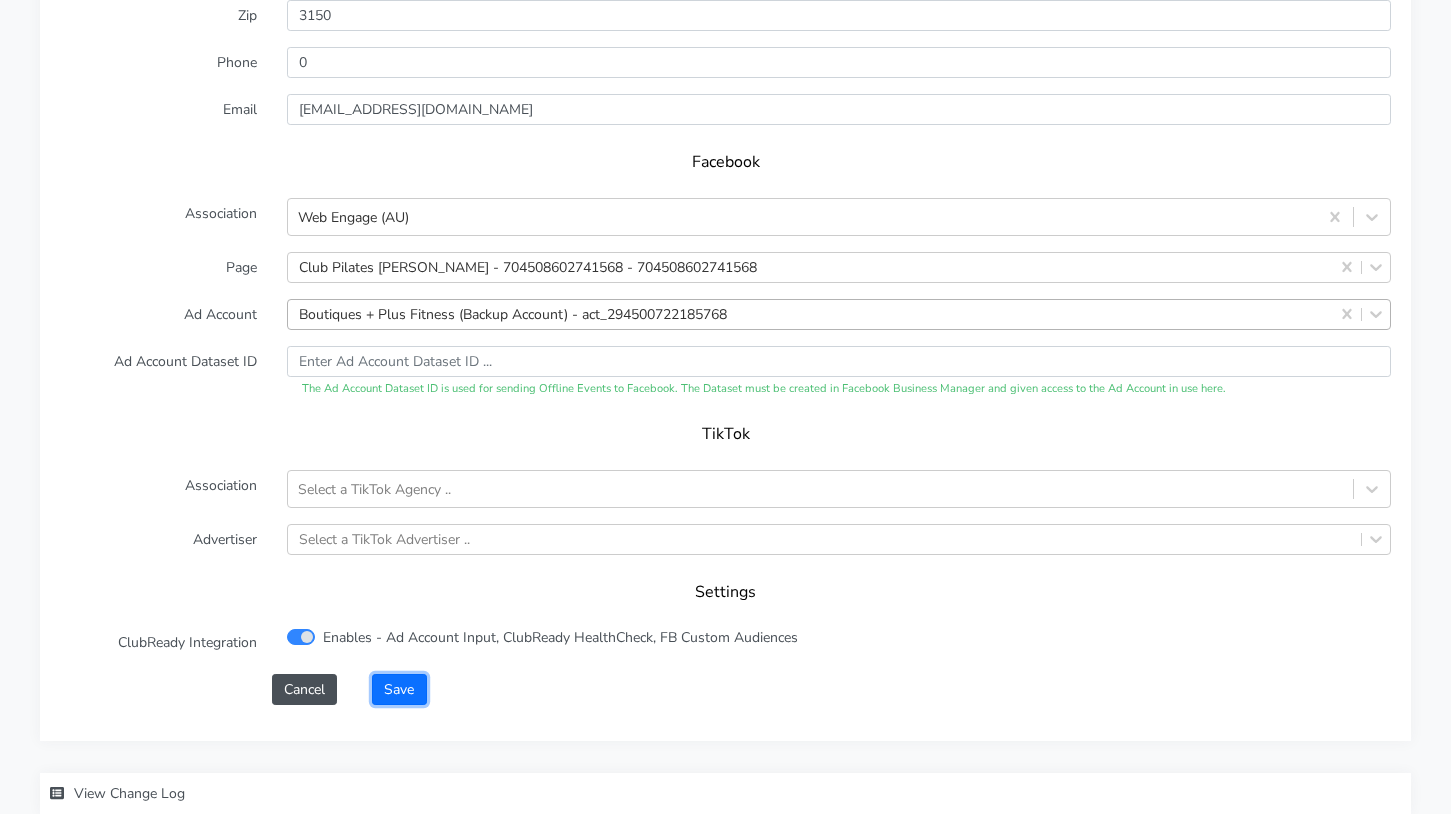 click on "Save" at bounding box center (399, 689) 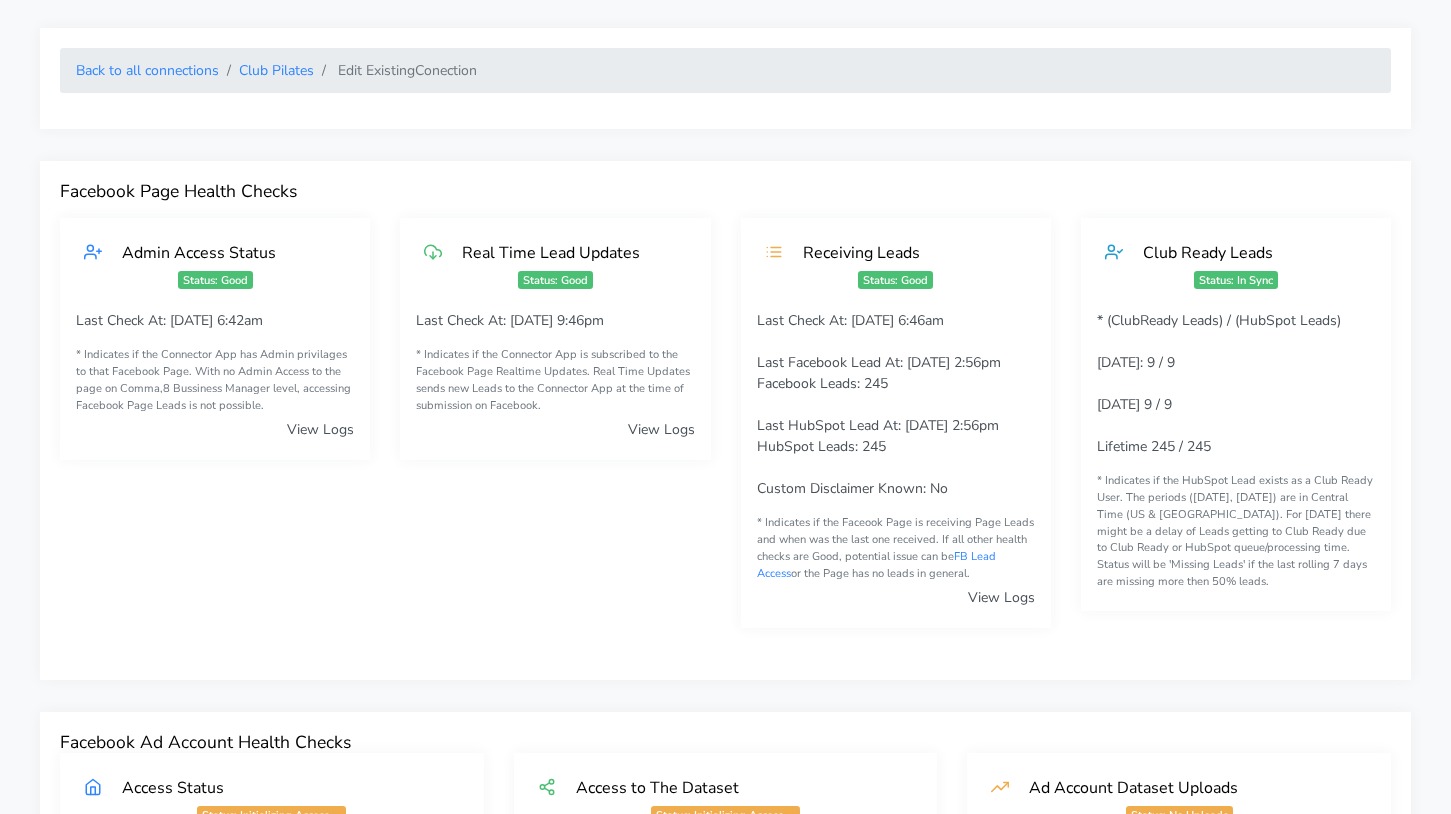 scroll, scrollTop: 0, scrollLeft: 0, axis: both 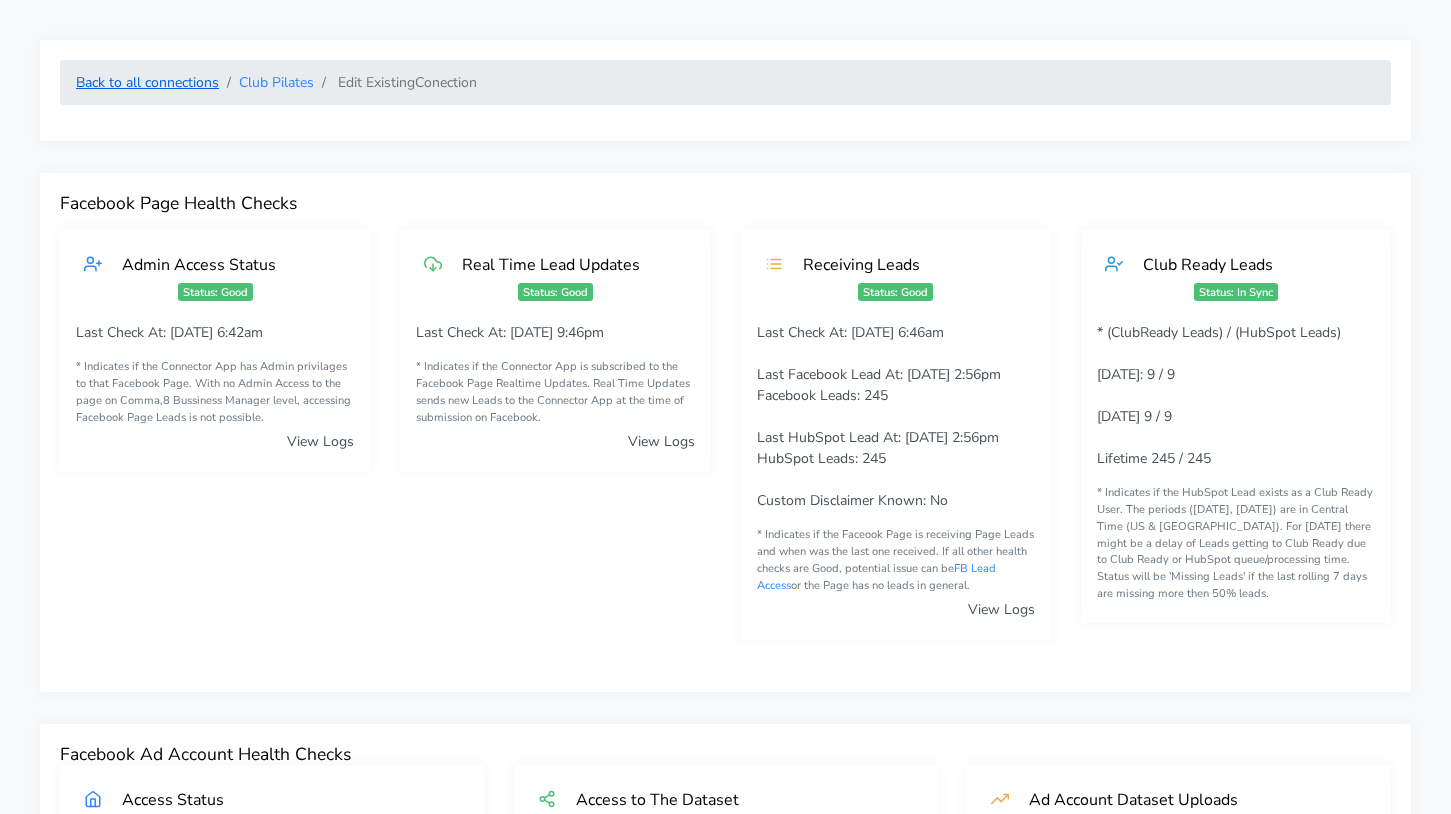 click on "Back to all connections" at bounding box center [147, 82] 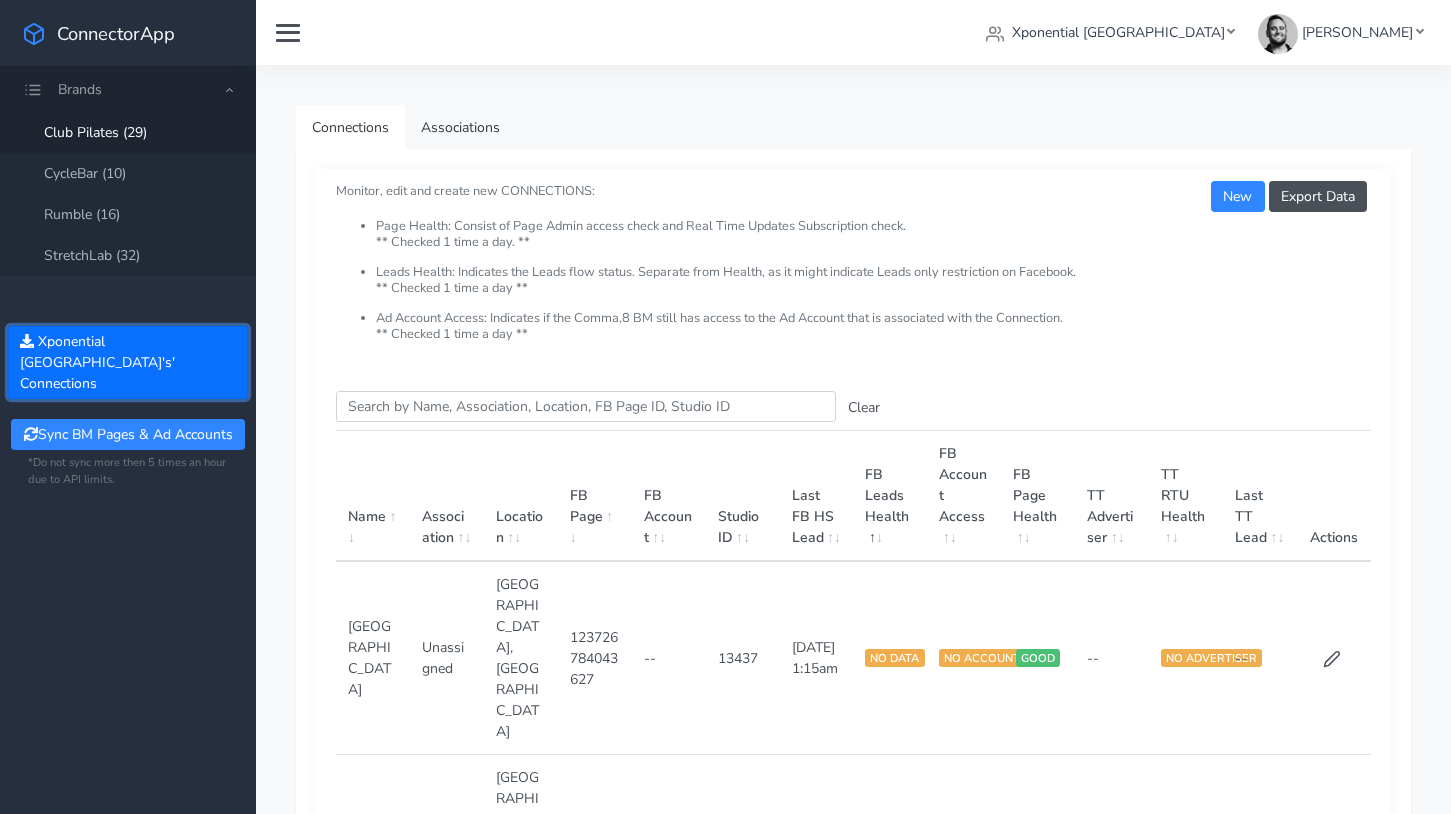 click on "Xponential Australia 's' Connections" at bounding box center [128, 362] 